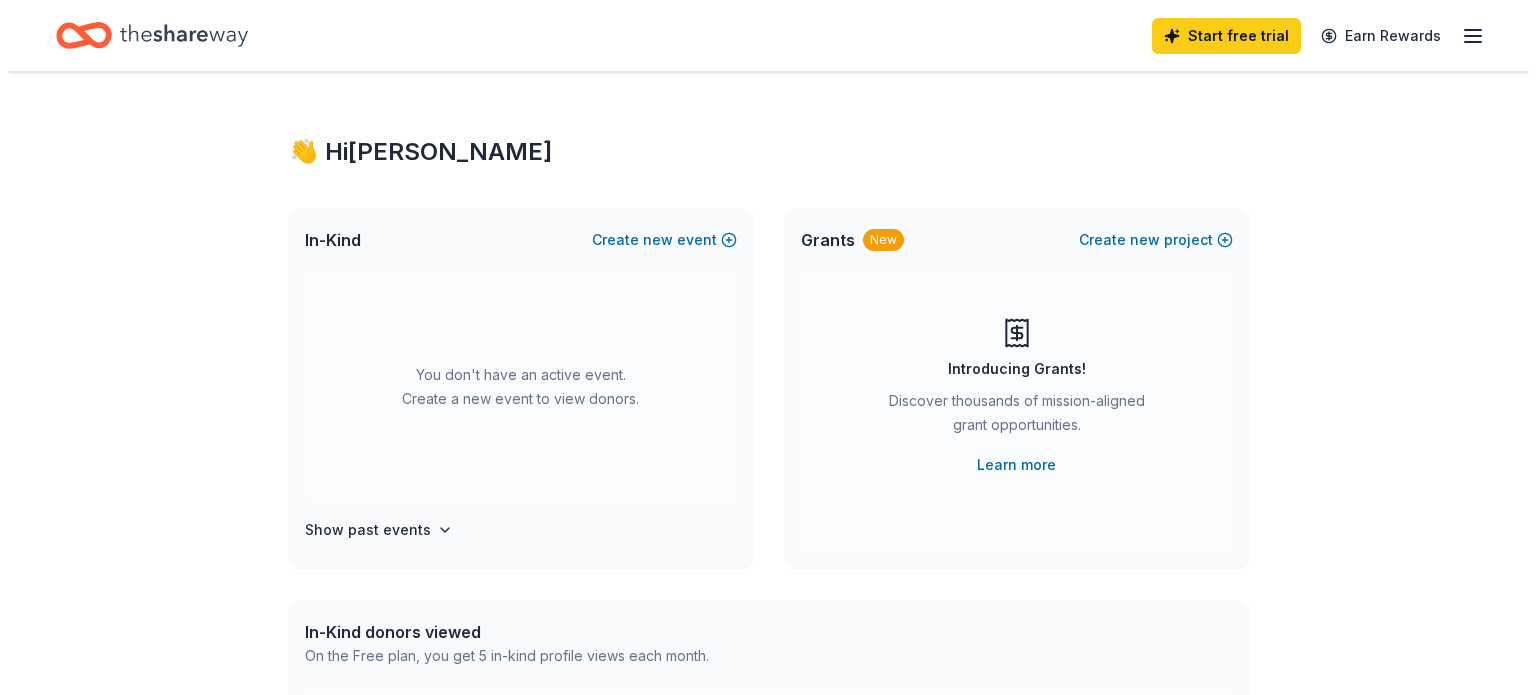 scroll, scrollTop: 0, scrollLeft: 0, axis: both 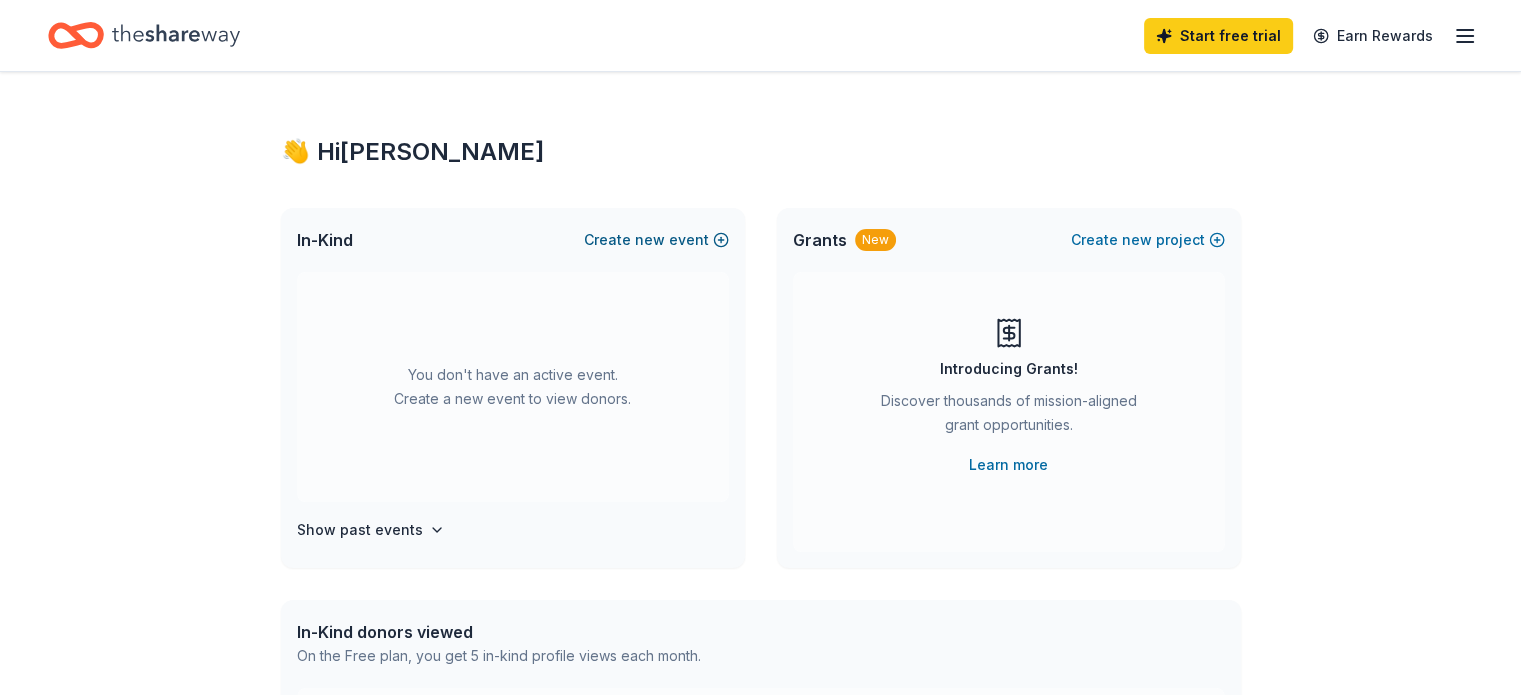 click on "new" at bounding box center [650, 240] 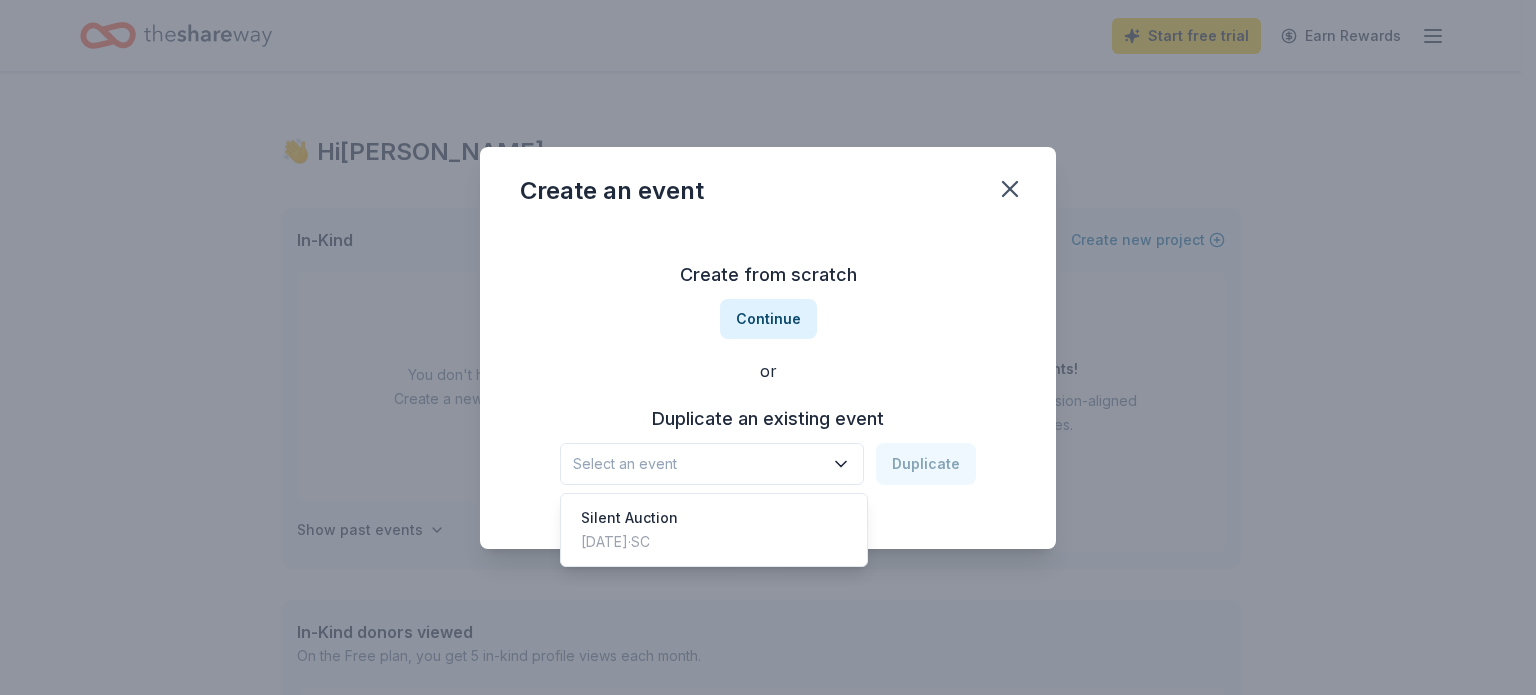 click on "Select an event" at bounding box center (698, 464) 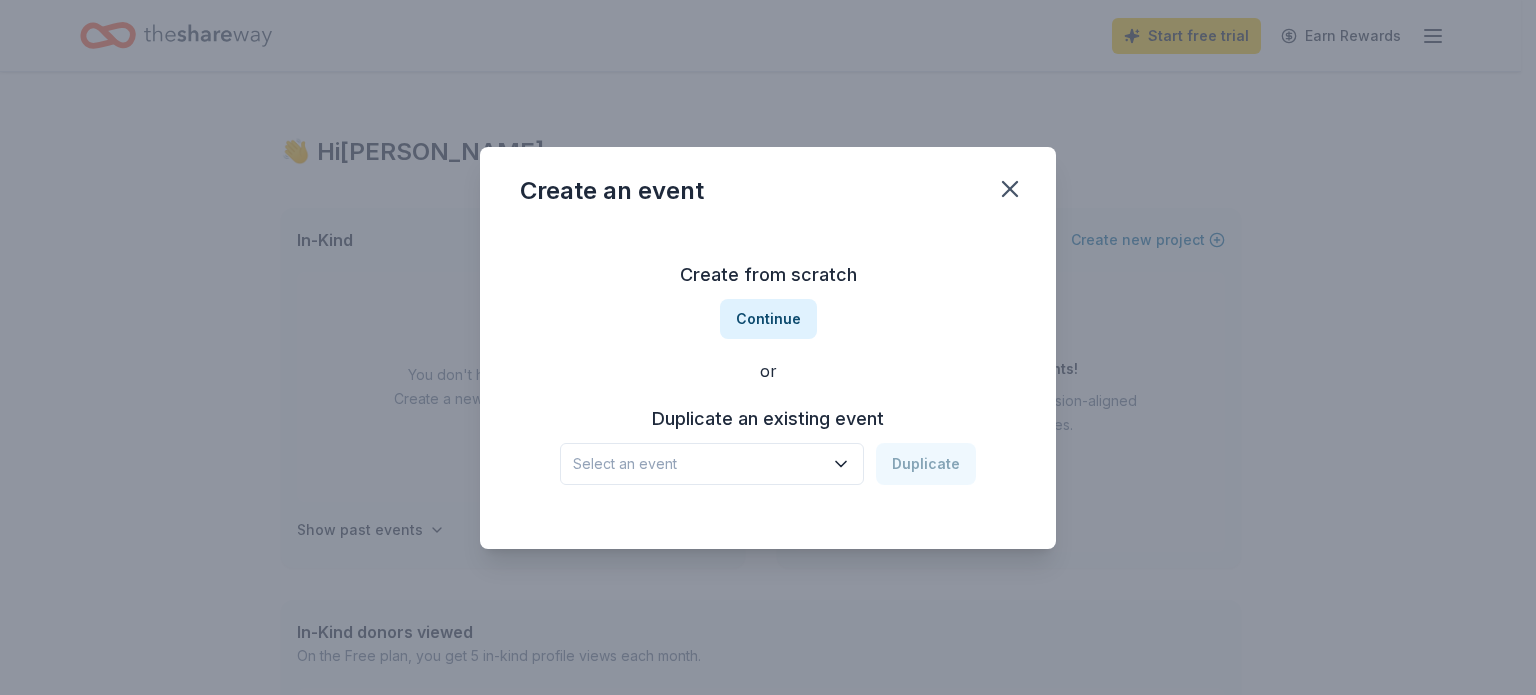 click on "Continue" at bounding box center (768, 319) 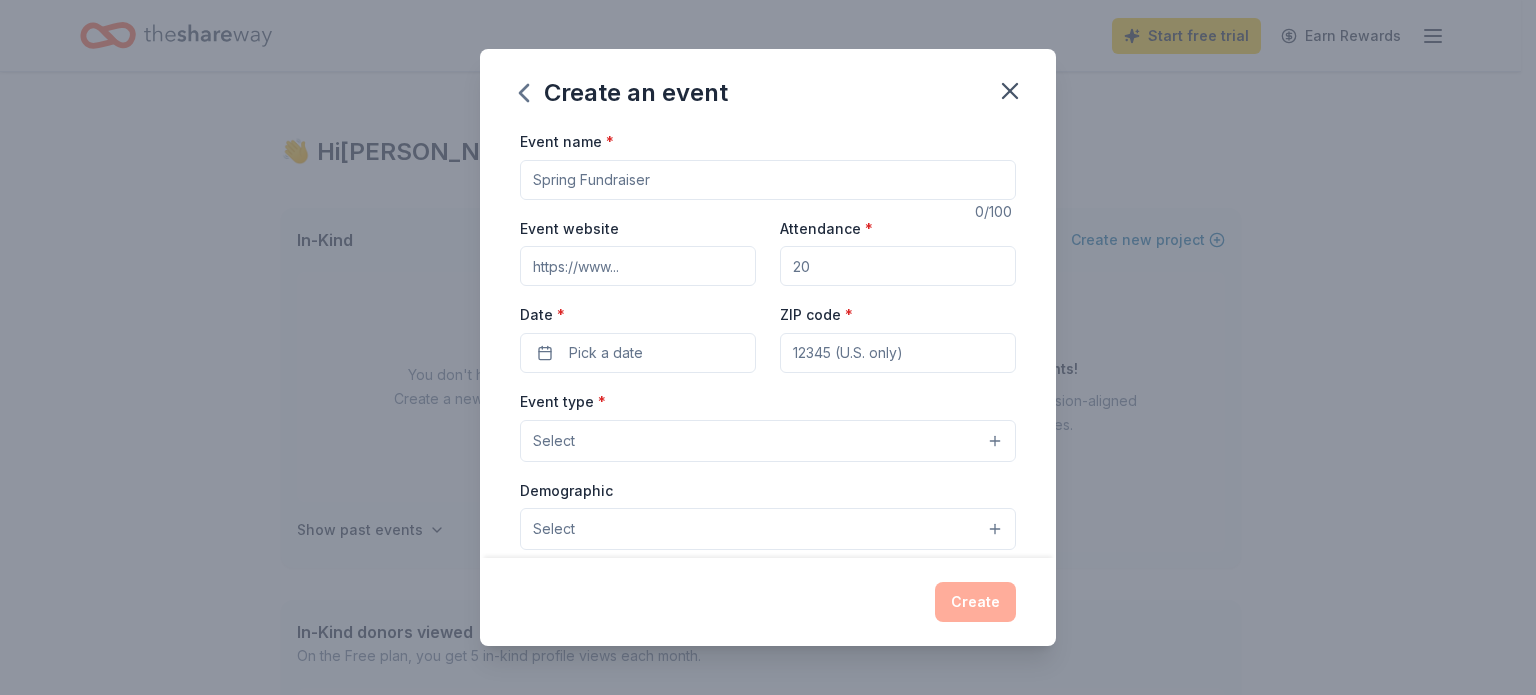 click on "Event name *" at bounding box center (768, 180) 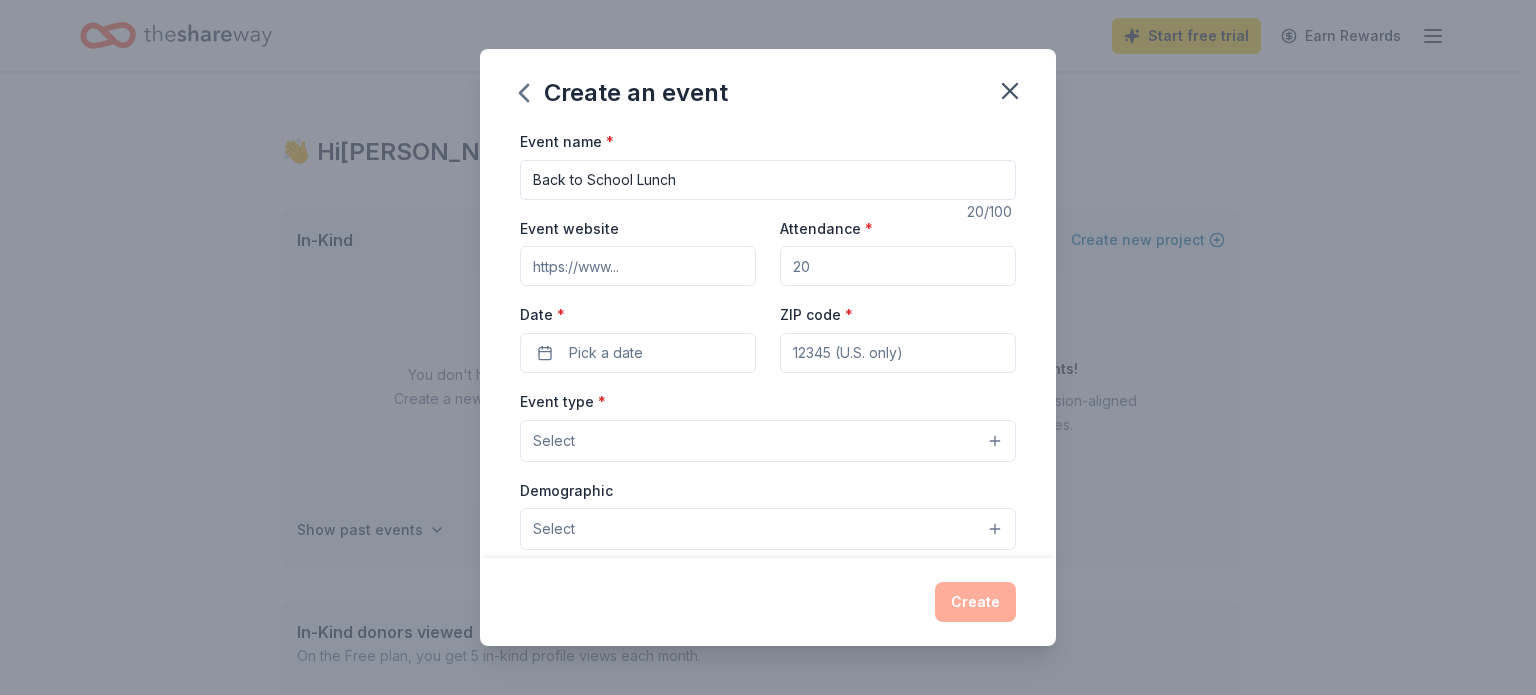 type on "Back to School Lunch" 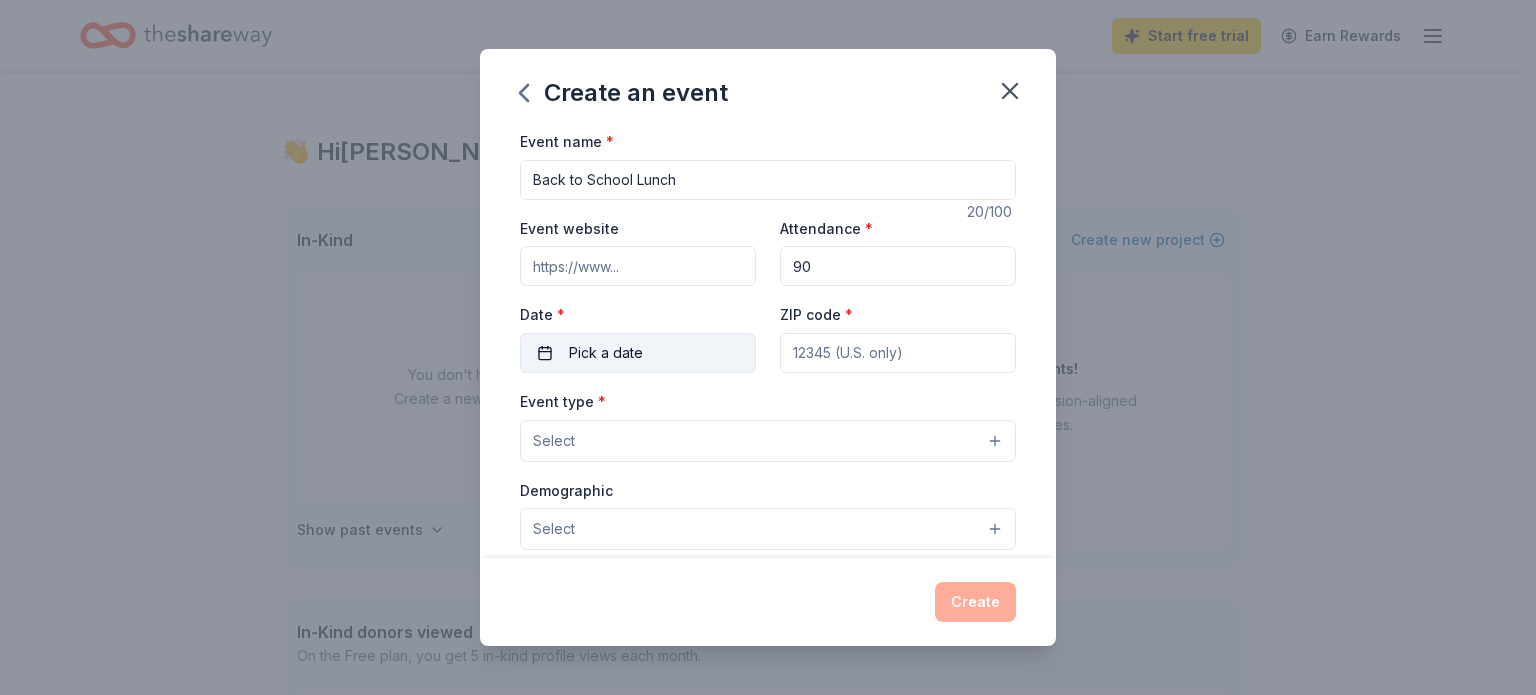type on "90" 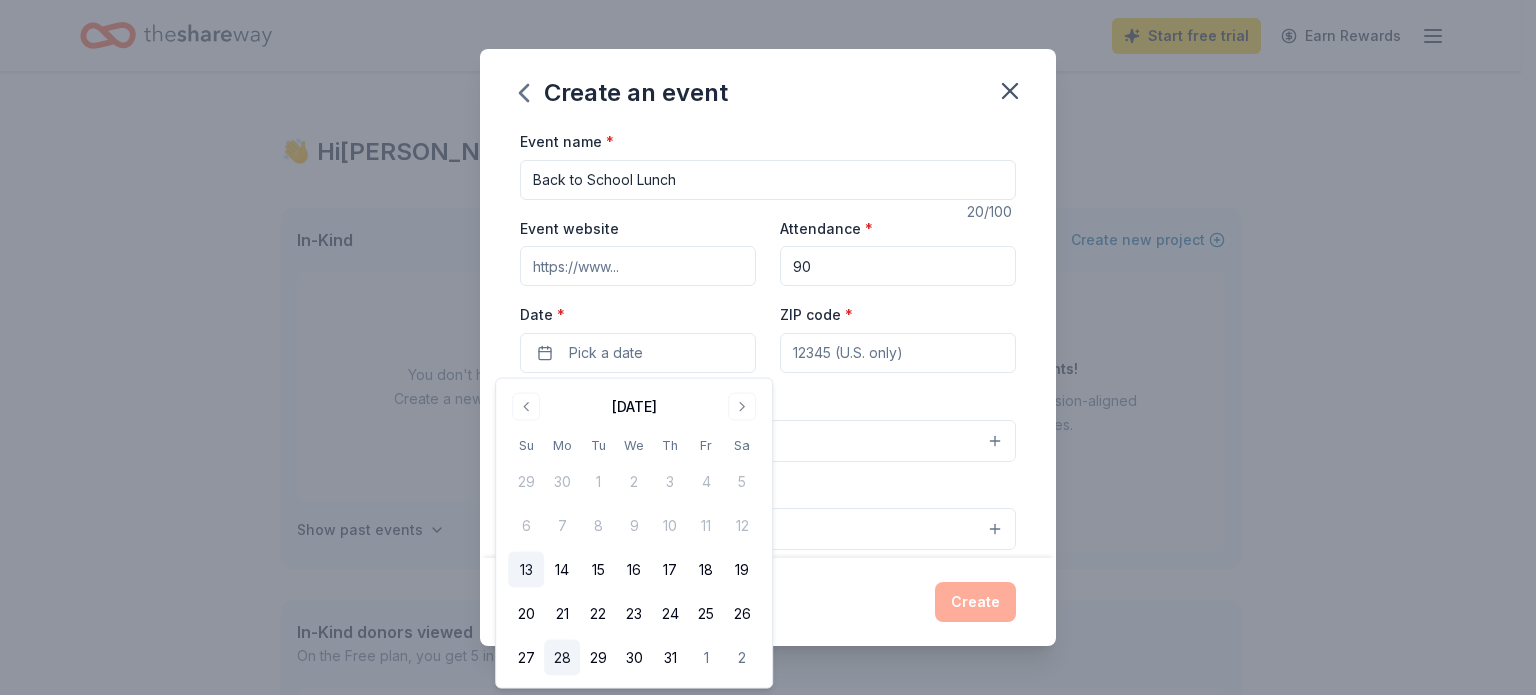 click on "28" at bounding box center [562, 658] 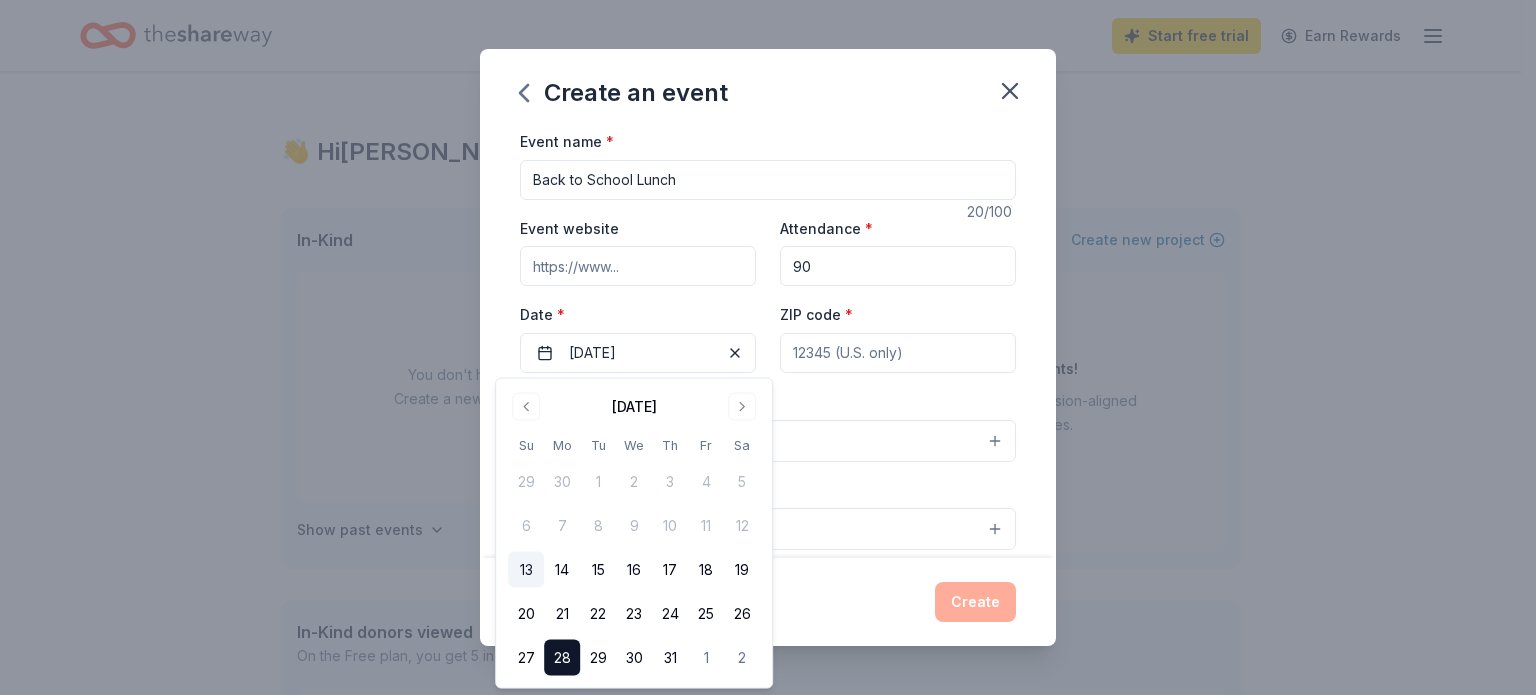 click on "ZIP code *" at bounding box center [898, 353] 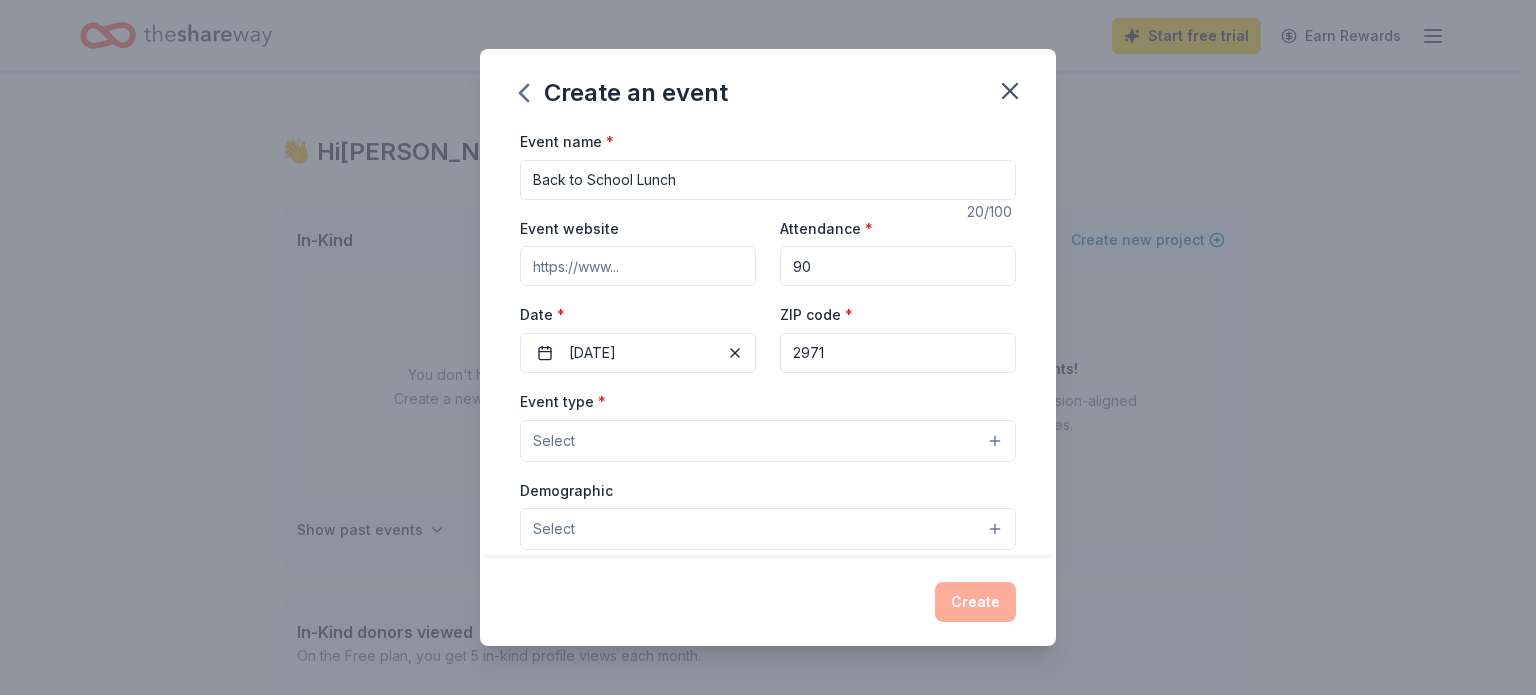 type on "29715" 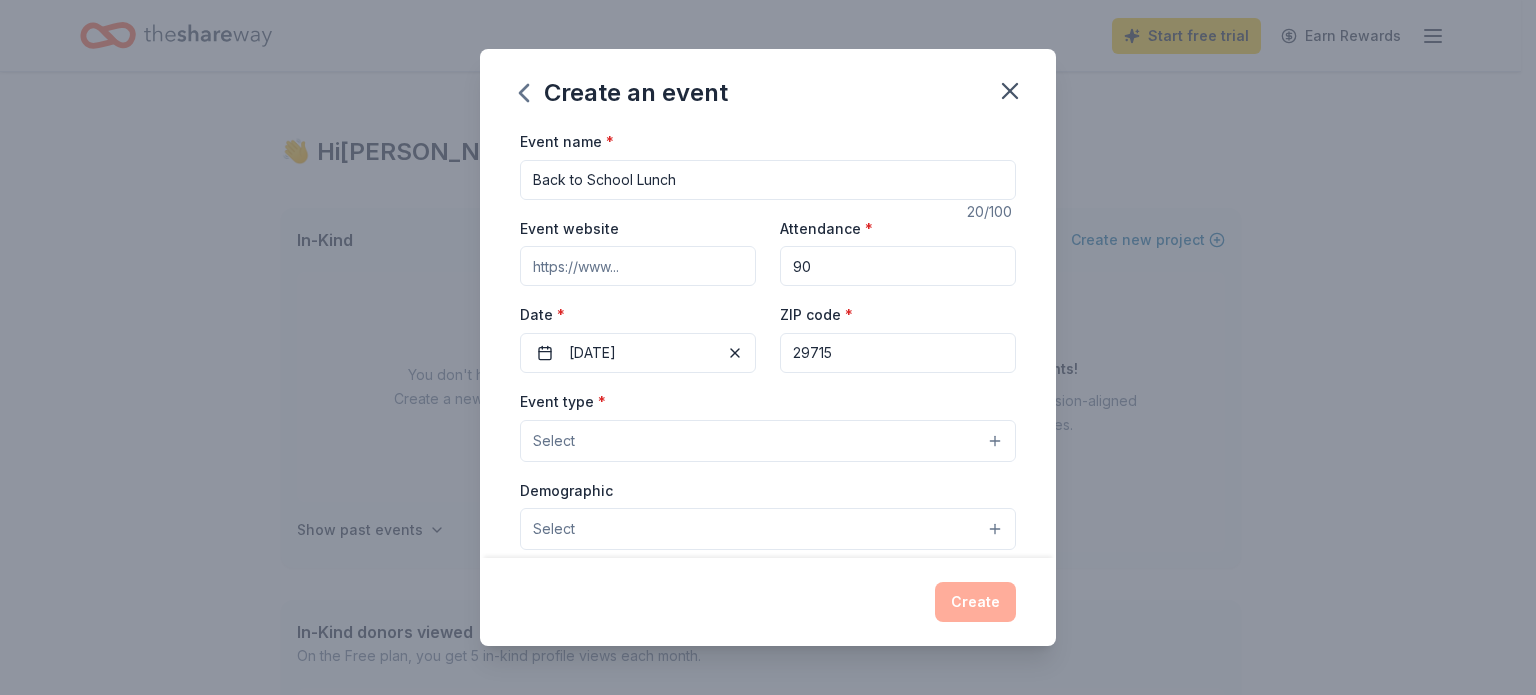 type on "1225 Clingman Drive" 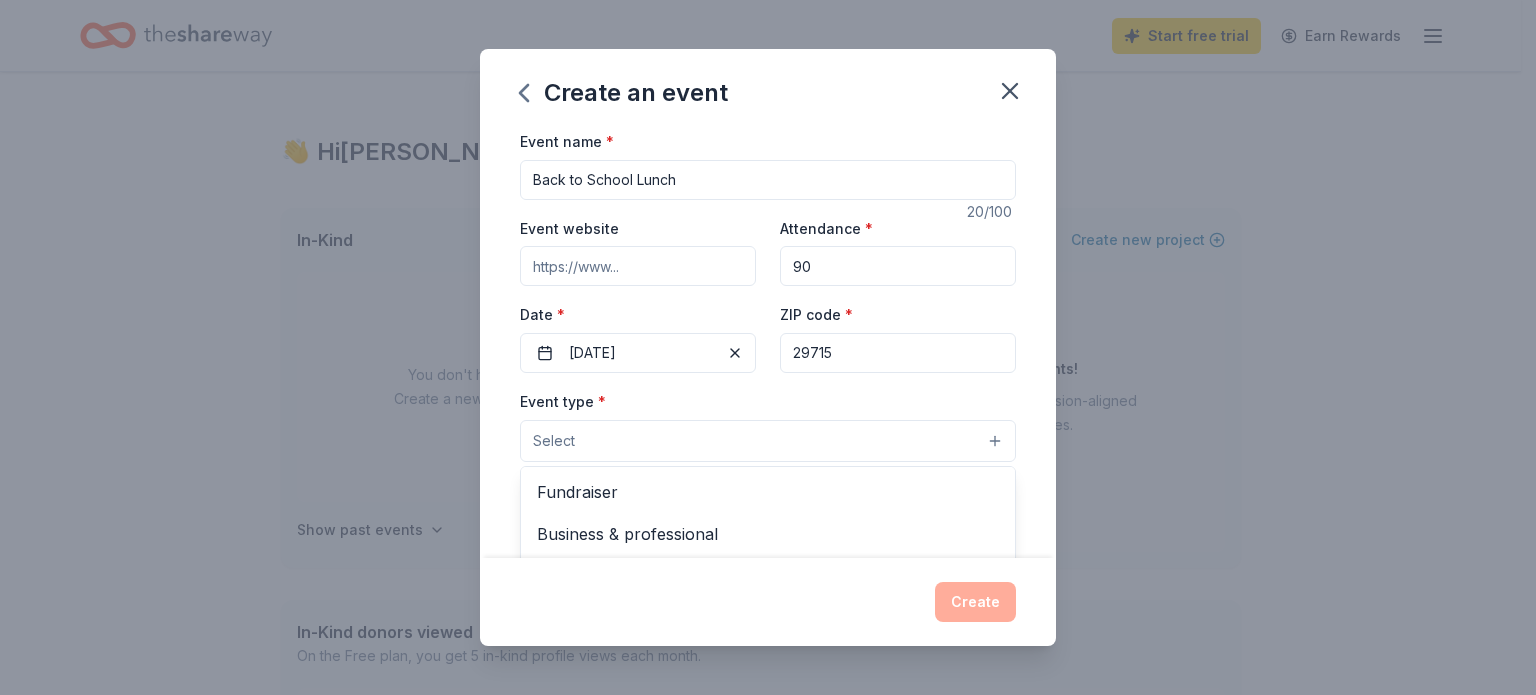 click on "Select" at bounding box center (768, 441) 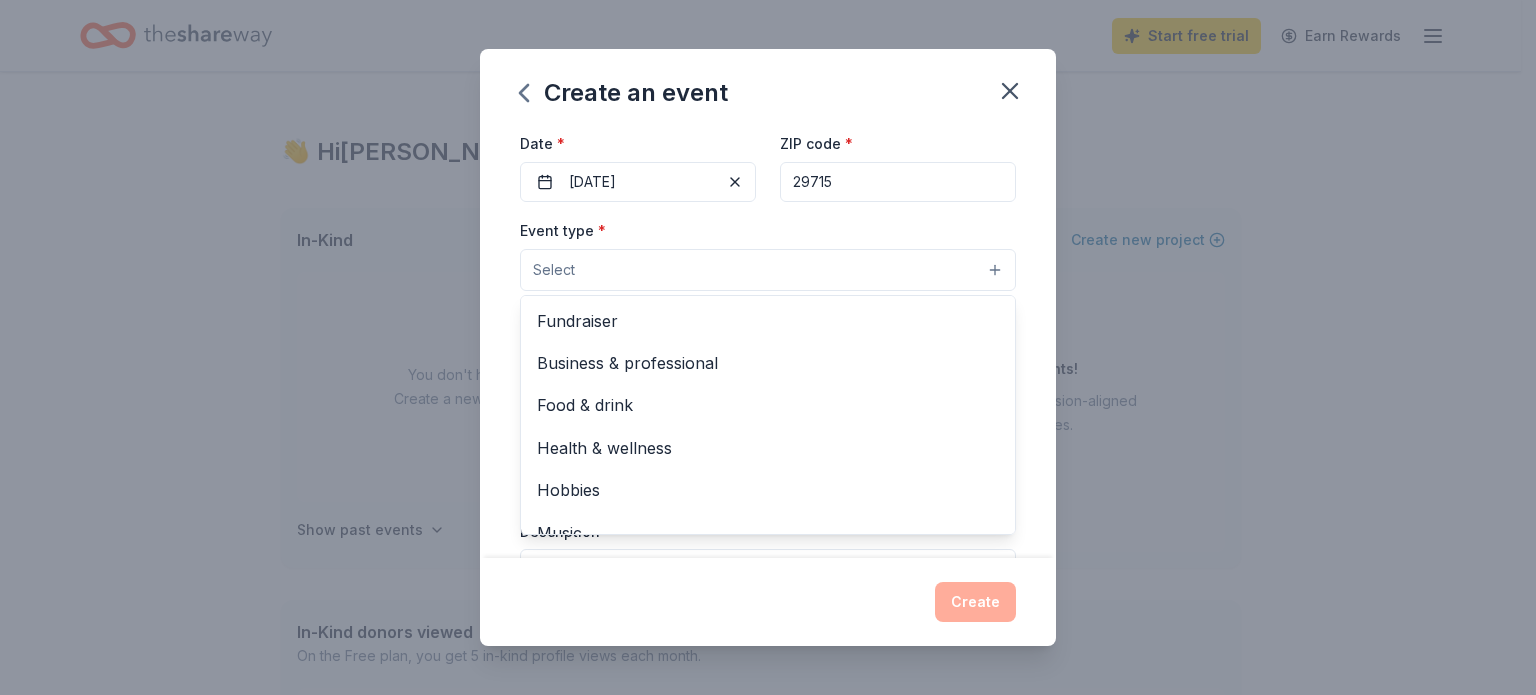 scroll, scrollTop: 179, scrollLeft: 0, axis: vertical 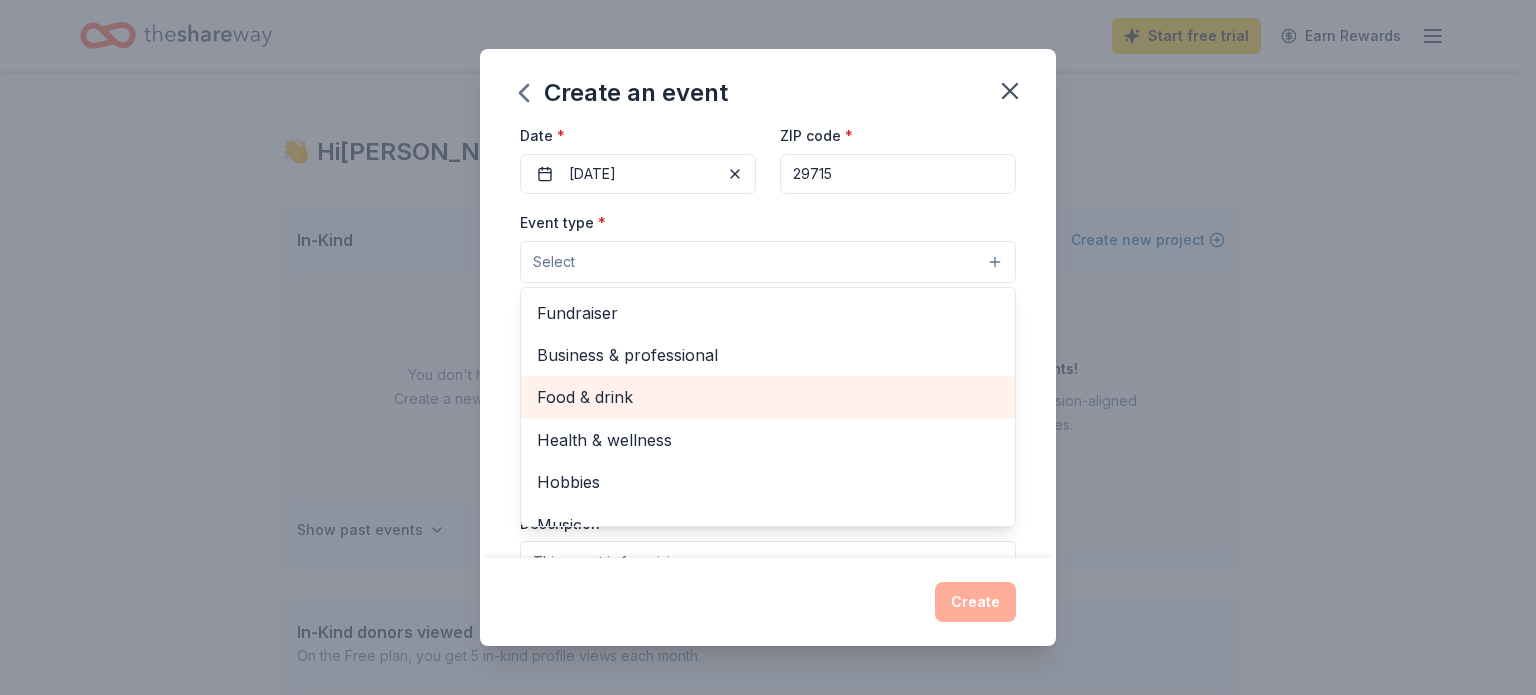 click on "Food & drink" at bounding box center [768, 397] 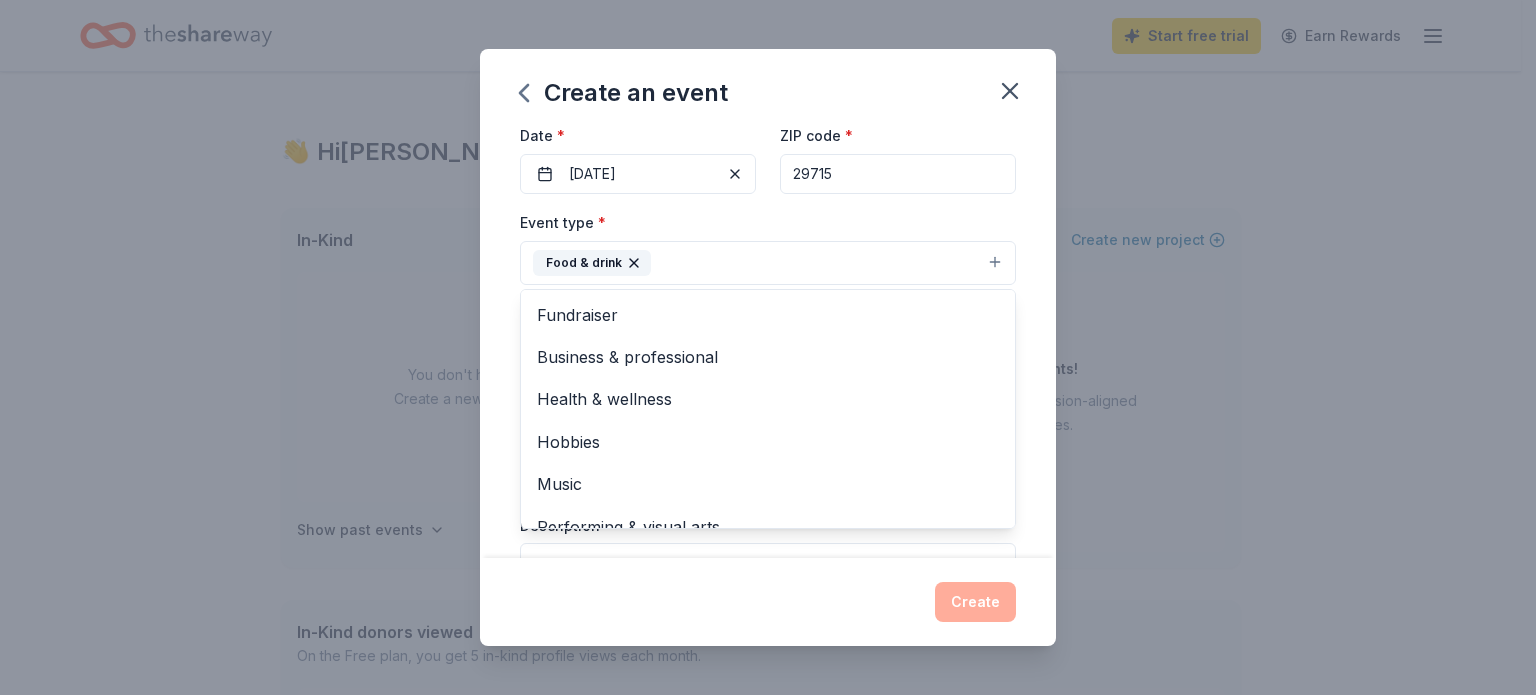 click on "Event name * Back to School Lunch 20 /100 Event website Attendance * 90 Date * 07/28/2025 ZIP code * 29715 Event type * Food & drink Fundraiser Business & professional Health & wellness Hobbies Music Performing & visual arts Demographic Select We use this information to help brands find events with their target demographic to sponsor their products. Mailing address 1225 Clingman Drive Apt/unit 28 Description What are you looking for? * Auction & raffle Meals Snacks Desserts Alcohol Beverages Send me reminders Email me reminders of donor application deadlines Recurring event" at bounding box center (768, 343) 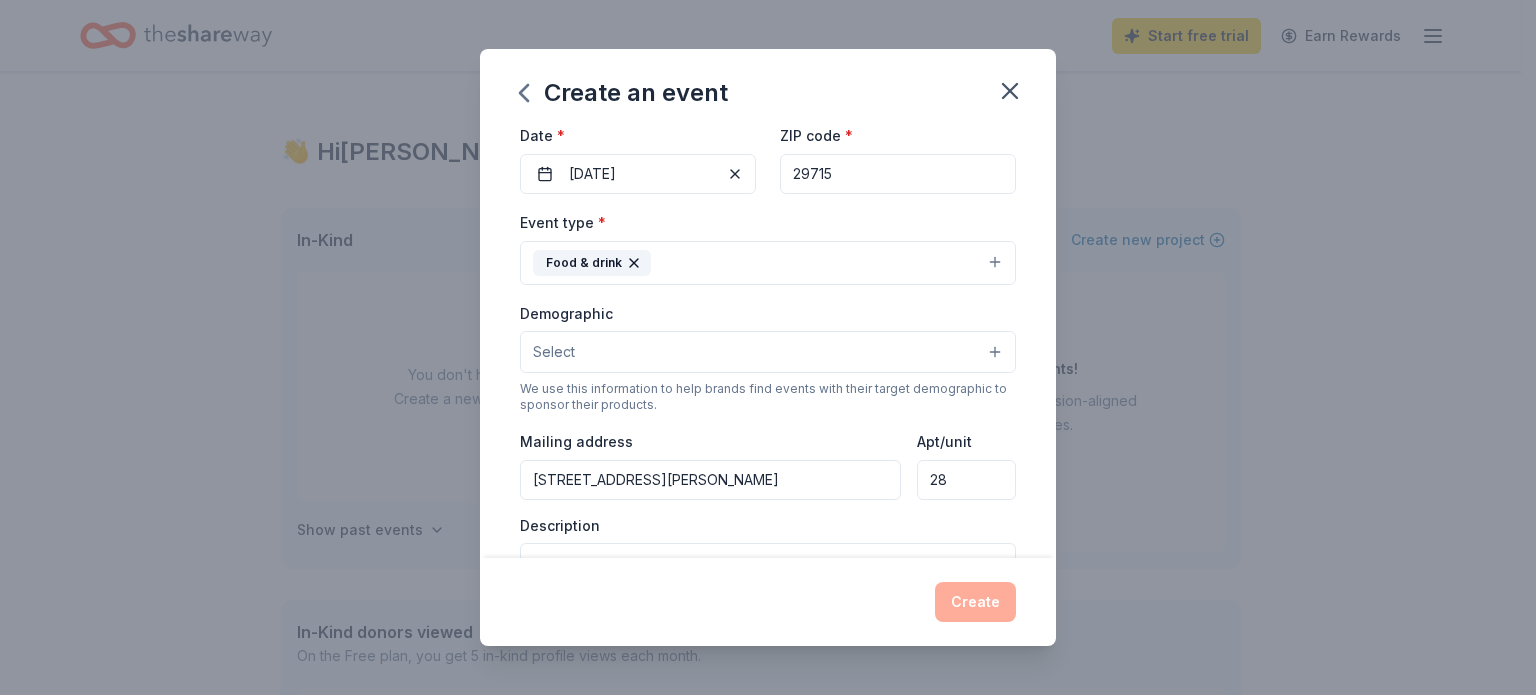 click on "Select" at bounding box center (768, 352) 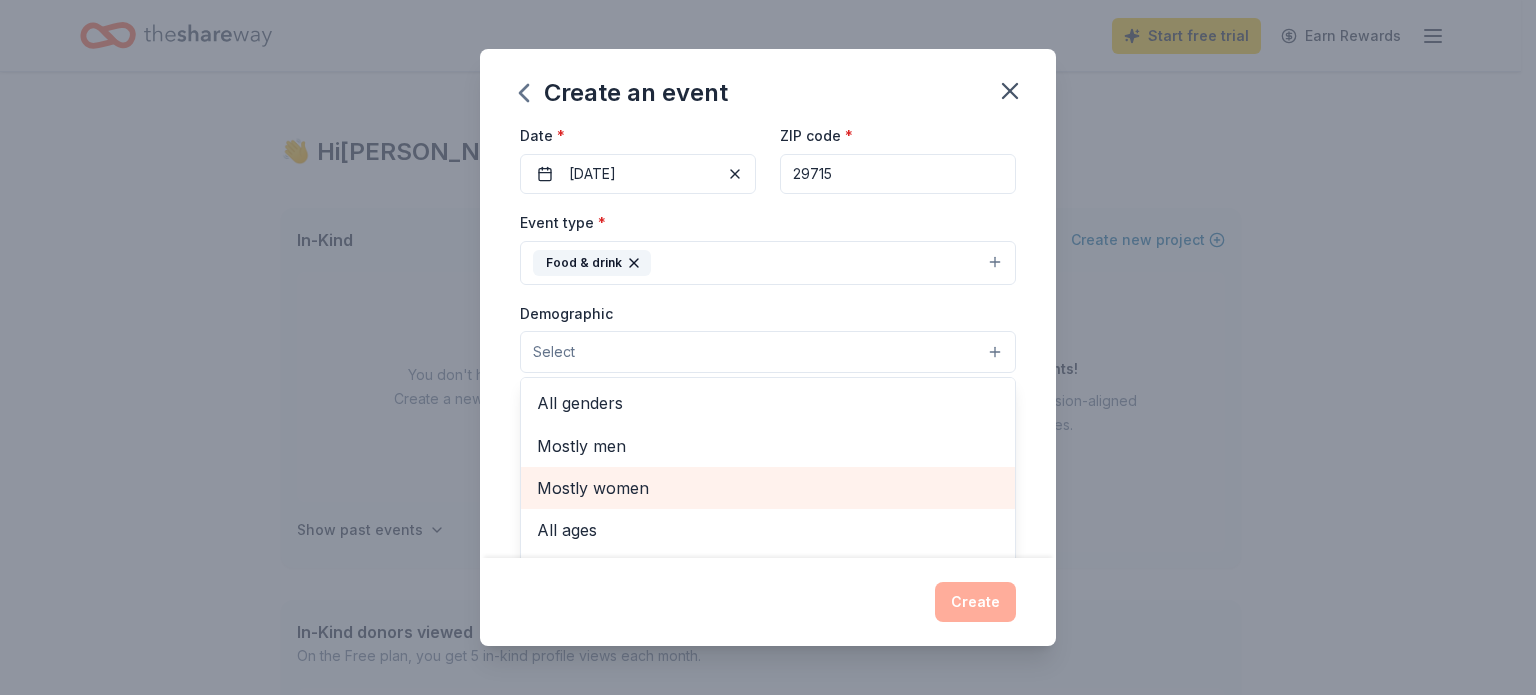 click on "Mostly women" at bounding box center (768, 488) 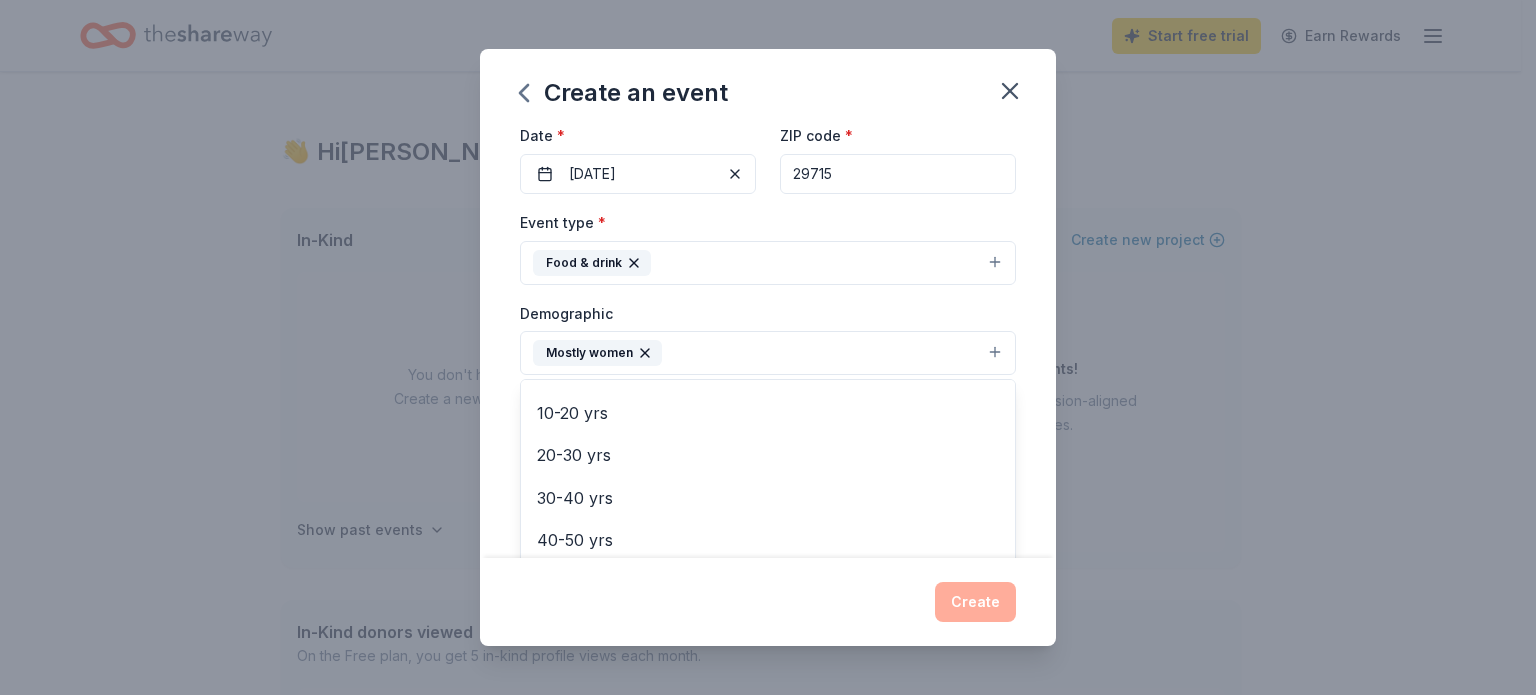 scroll, scrollTop: 170, scrollLeft: 0, axis: vertical 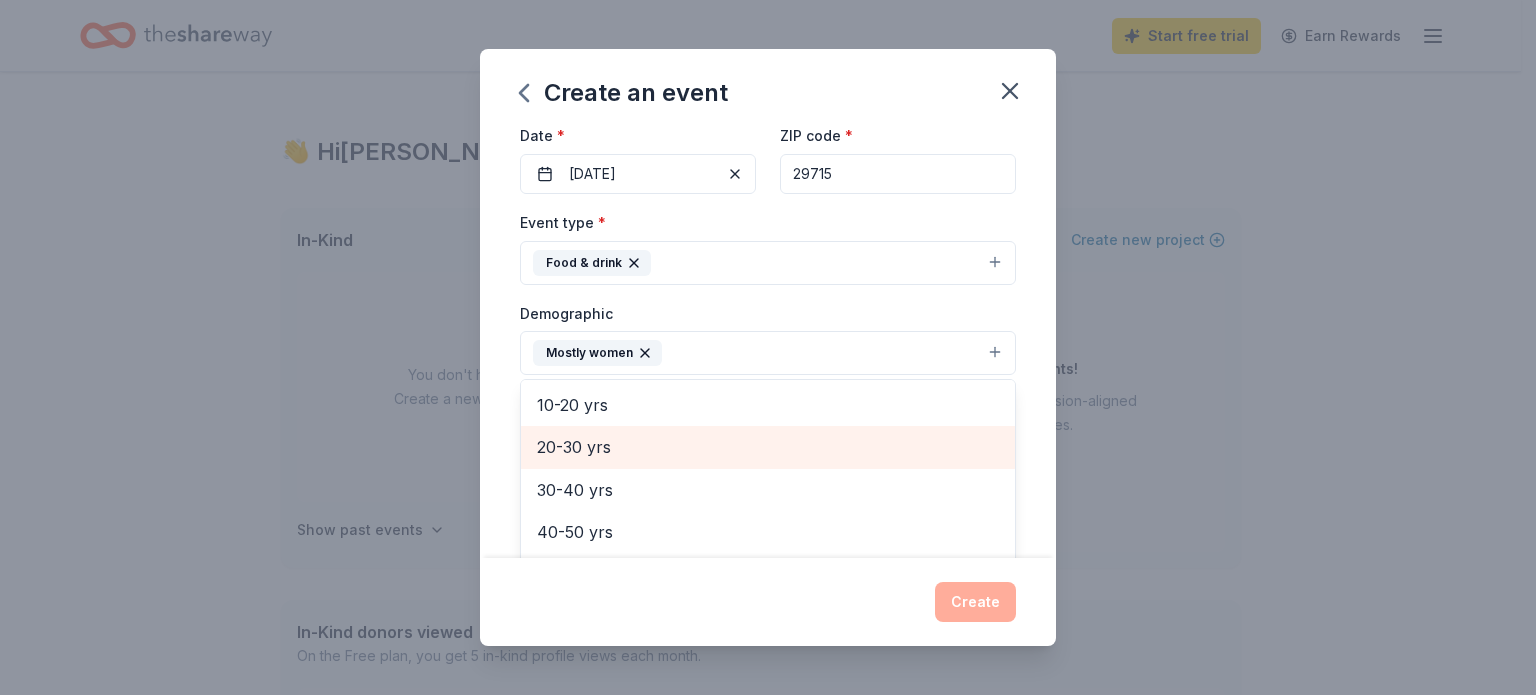 click on "20-30 yrs" at bounding box center [768, 447] 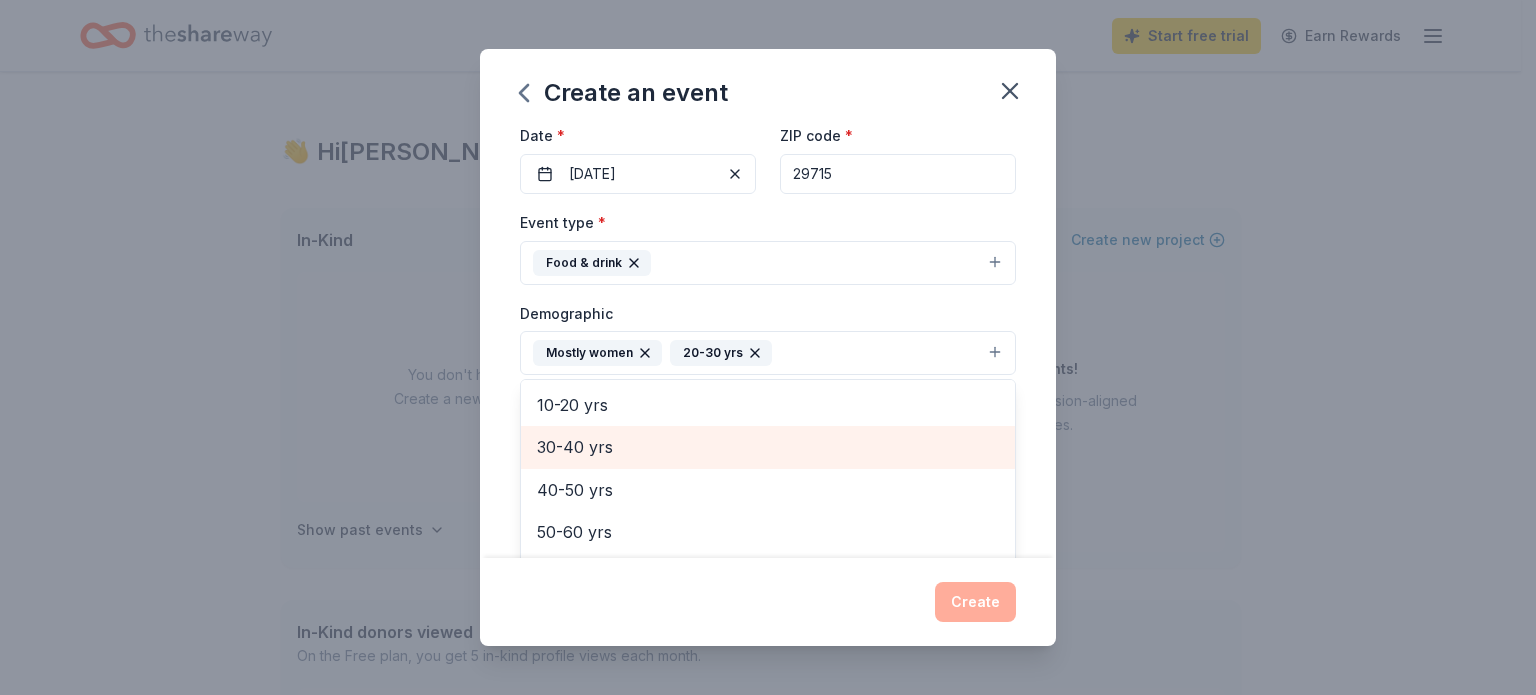 click on "30-40 yrs" at bounding box center (768, 447) 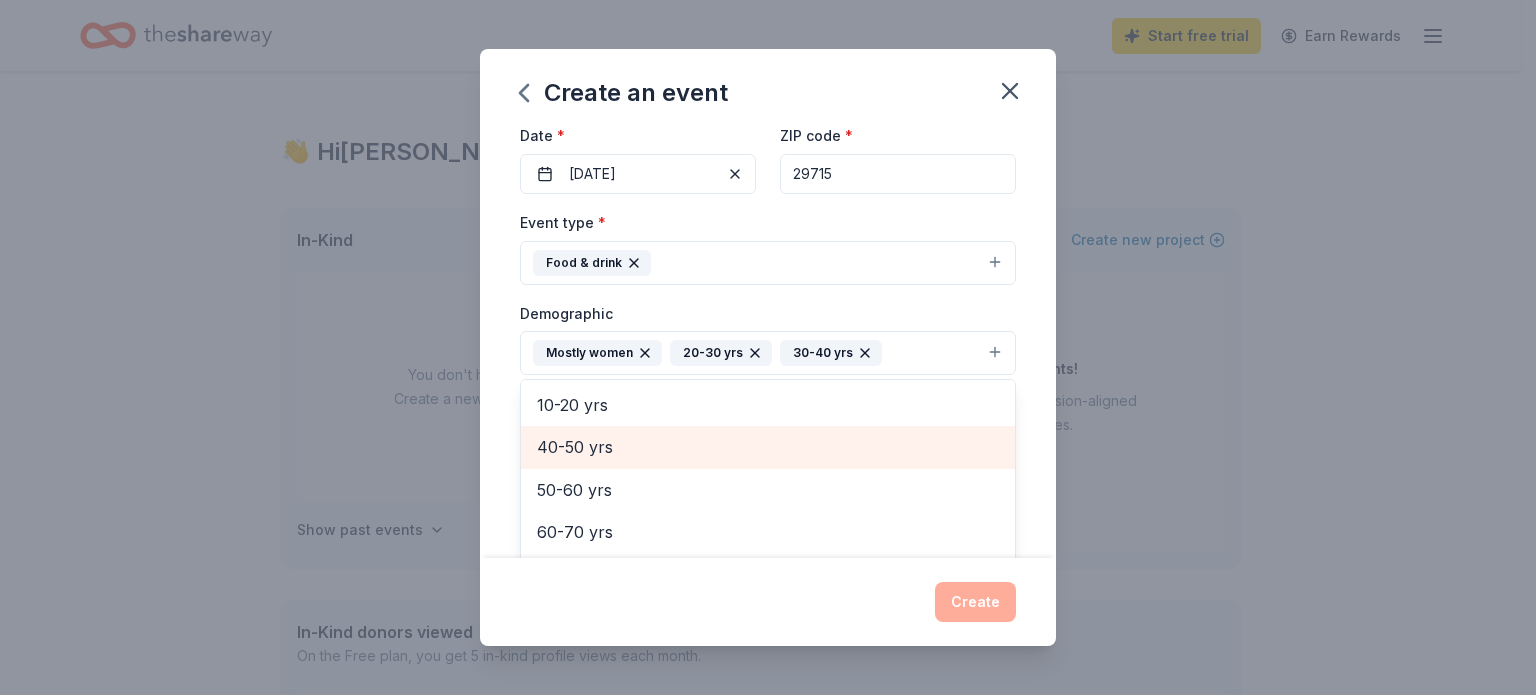 click on "40-50 yrs" at bounding box center (768, 447) 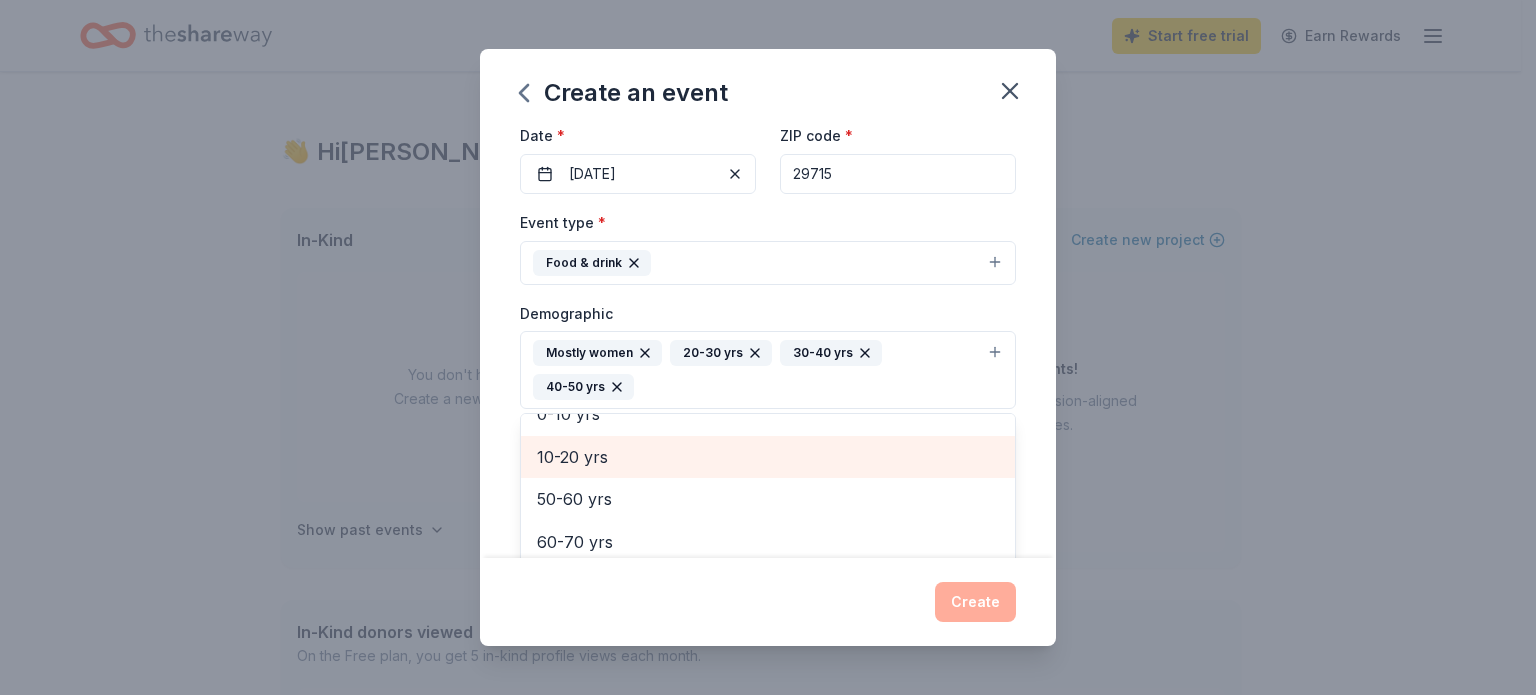 scroll, scrollTop: 151, scrollLeft: 0, axis: vertical 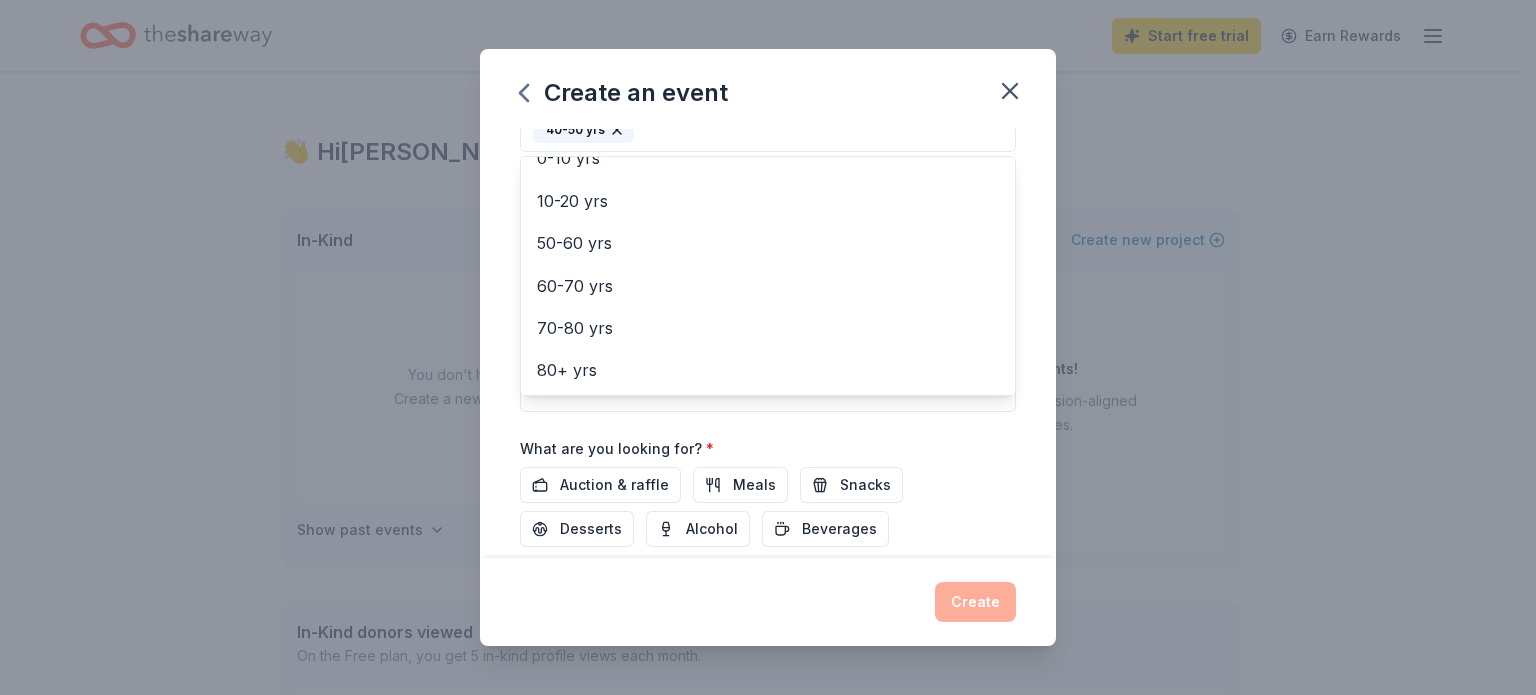 click on "Event name * Back to School Lunch 20 /100 Event website Attendance * 90 Date * 07/28/2025 ZIP code * 29715 Event type * Food & drink Demographic Mostly women 20-30 yrs 30-40 yrs 40-50 yrs All genders Mostly men All ages 0-10 yrs 10-20 yrs 50-60 yrs 60-70 yrs 70-80 yrs 80+ yrs We use this information to help brands find events with their target demographic to sponsor their products. Mailing address 1225 Clingman Drive Apt/unit 28 Description What are you looking for? * Auction & raffle Meals Snacks Desserts Alcohol Beverages Send me reminders Email me reminders of donor application deadlines Recurring event" at bounding box center [768, 343] 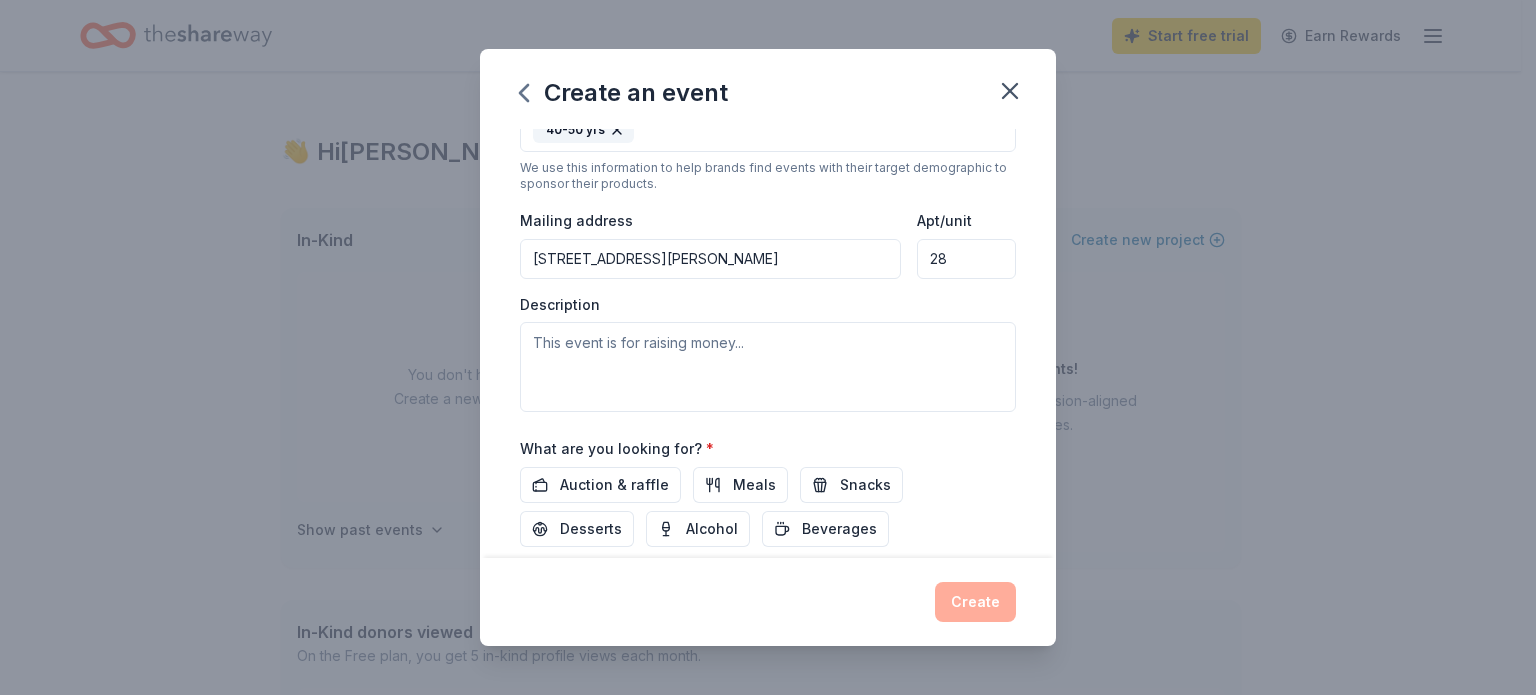 scroll, scrollTop: 381, scrollLeft: 0, axis: vertical 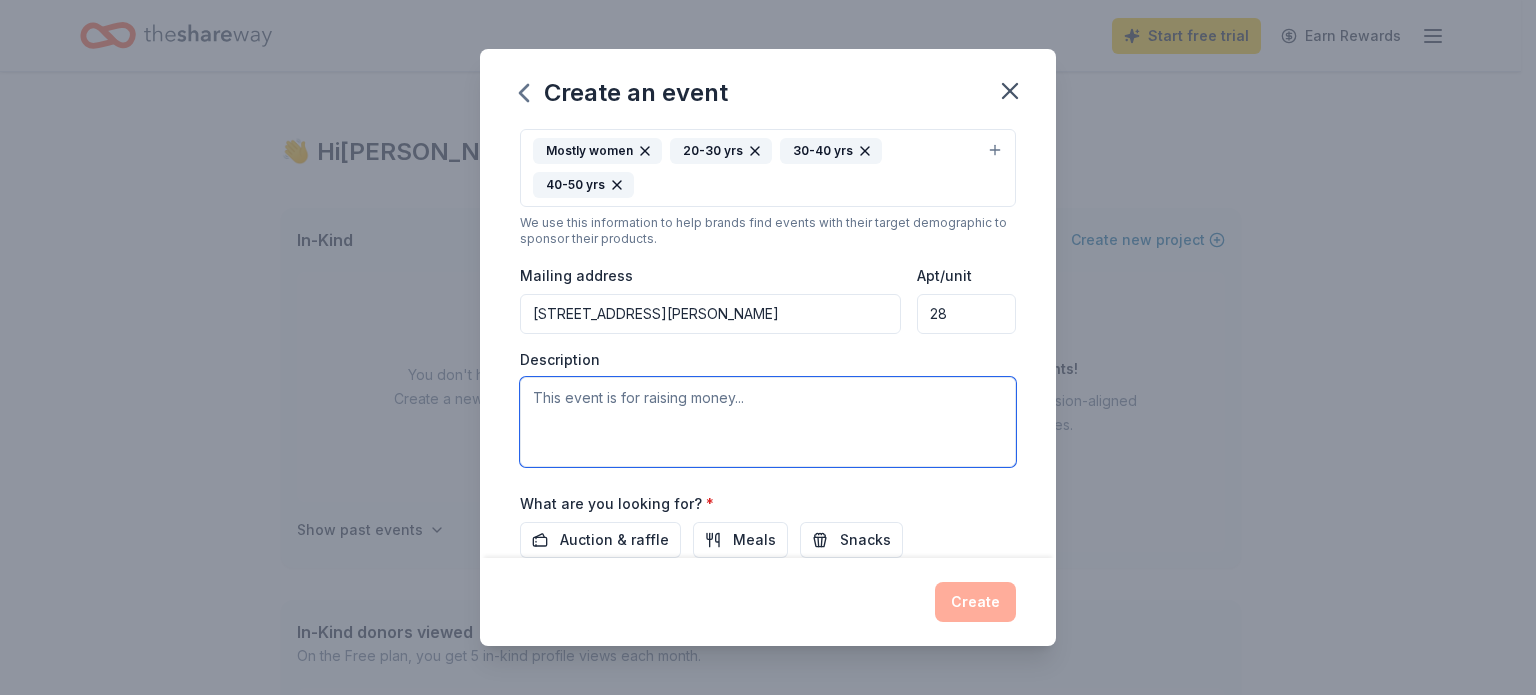 click at bounding box center [768, 422] 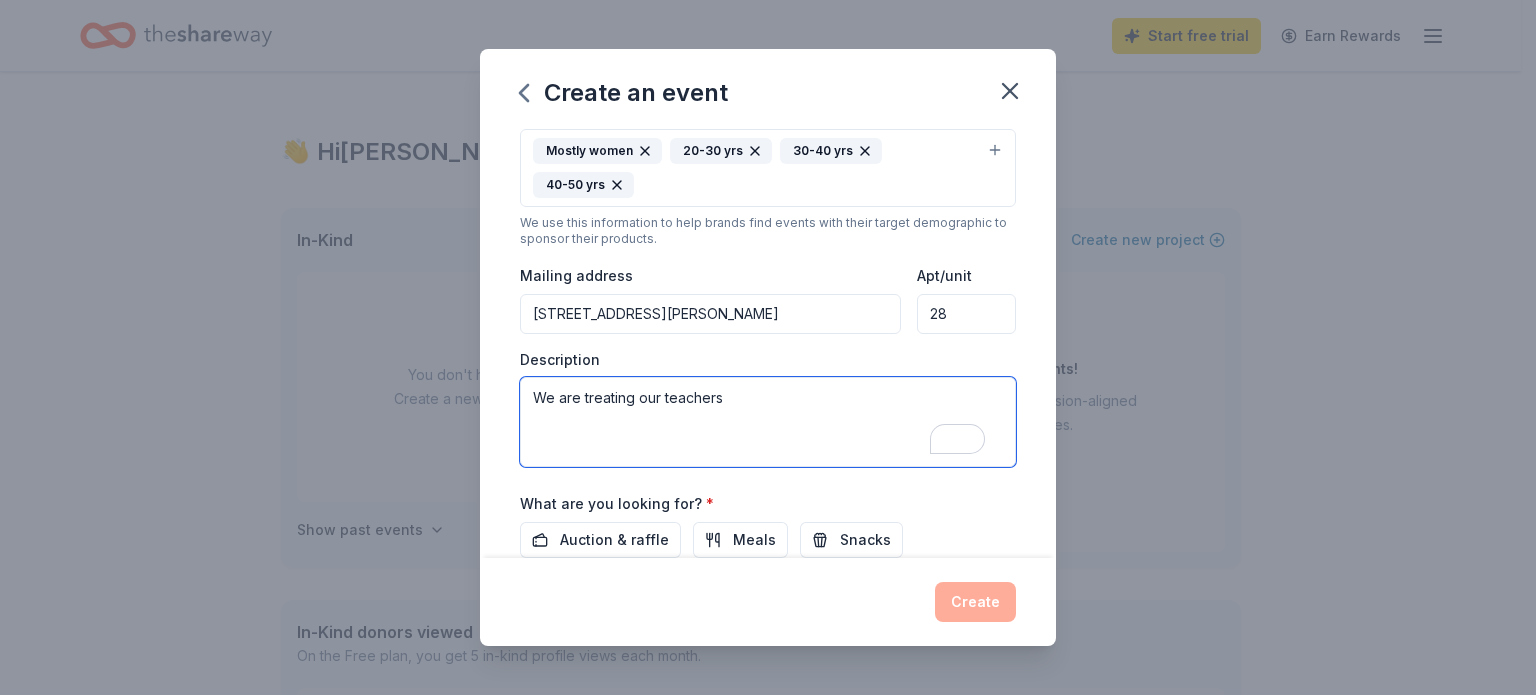 drag, startPoint x: 582, startPoint y: 404, endPoint x: 632, endPoint y: 408, distance: 50.159744 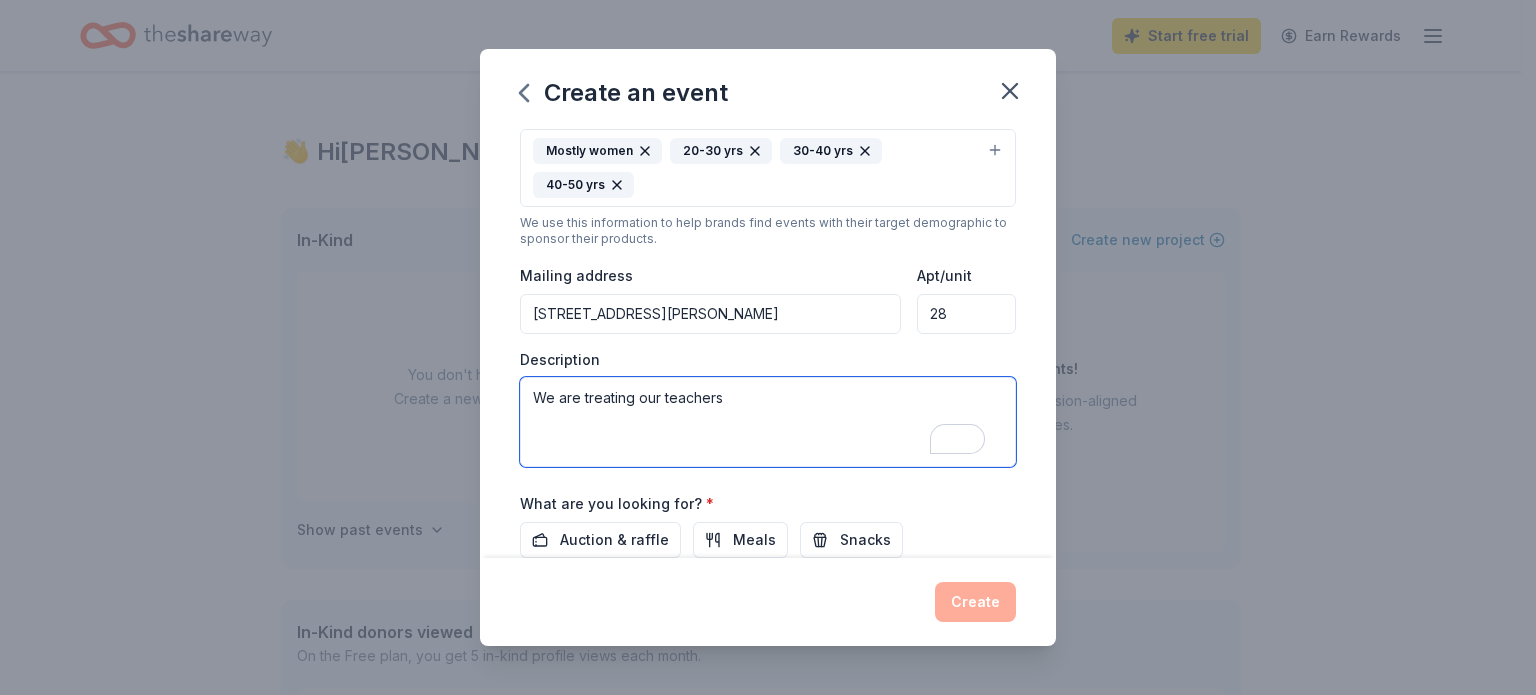 click on "We are treating our teachers" at bounding box center [768, 422] 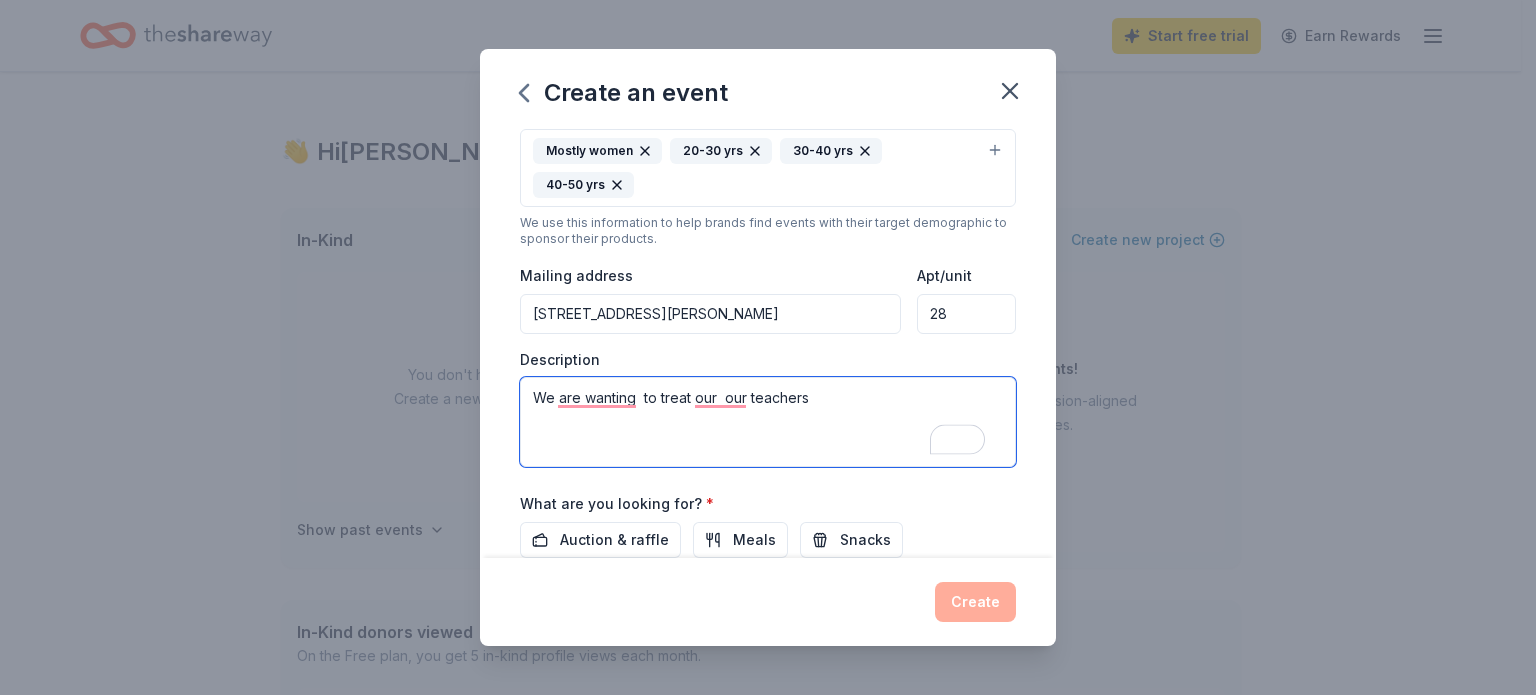 drag, startPoint x: 623, startPoint y: 403, endPoint x: 614, endPoint y: 395, distance: 12.0415945 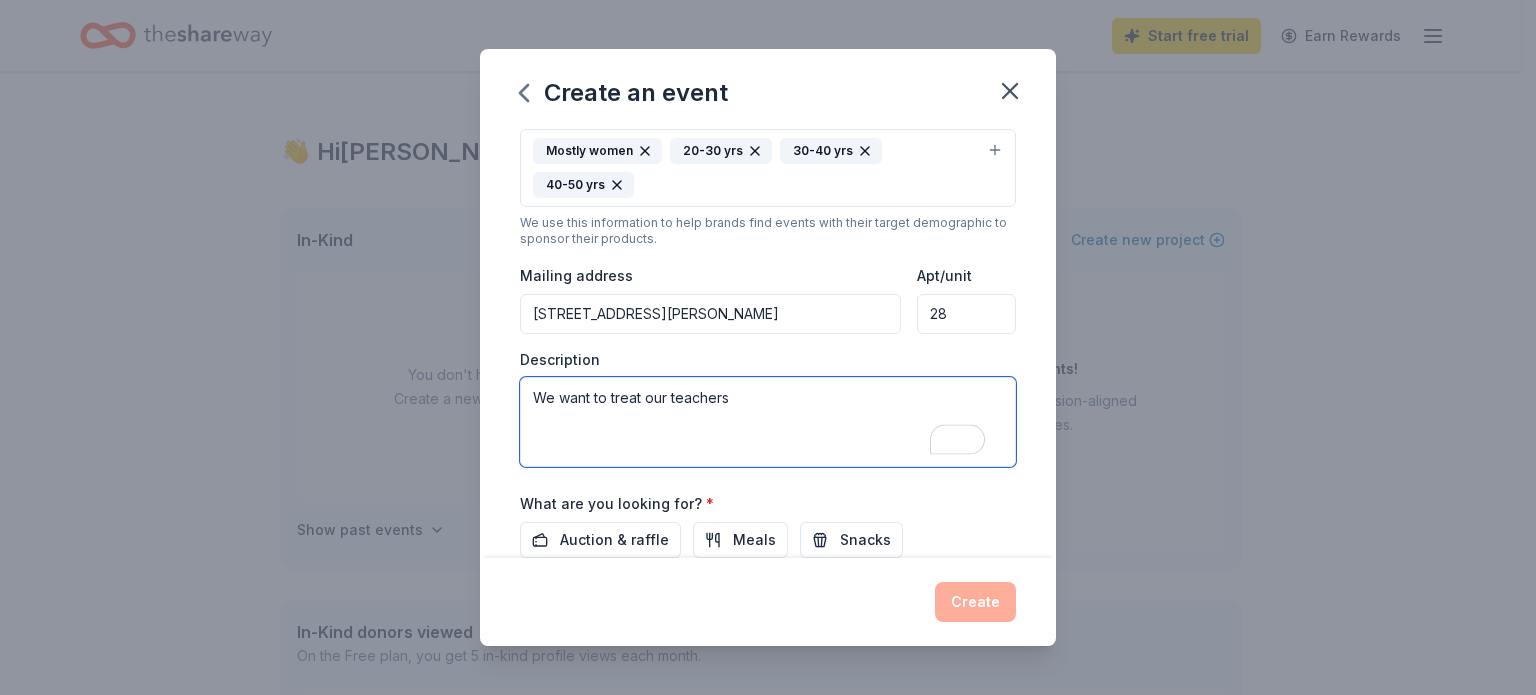 click on "We want to treat our teachers" at bounding box center (768, 422) 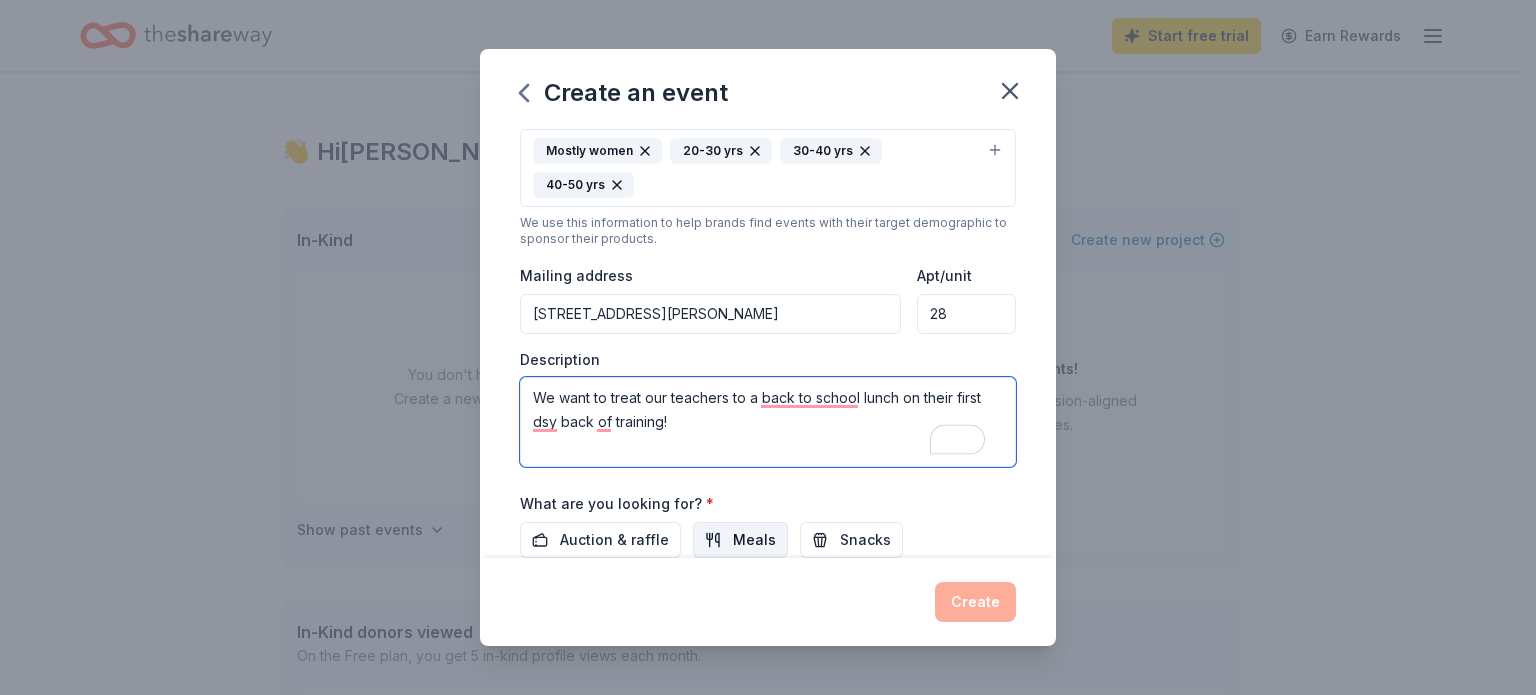 type on "We want to treat our teachers to a back to school lunch on their first dsy back of training!" 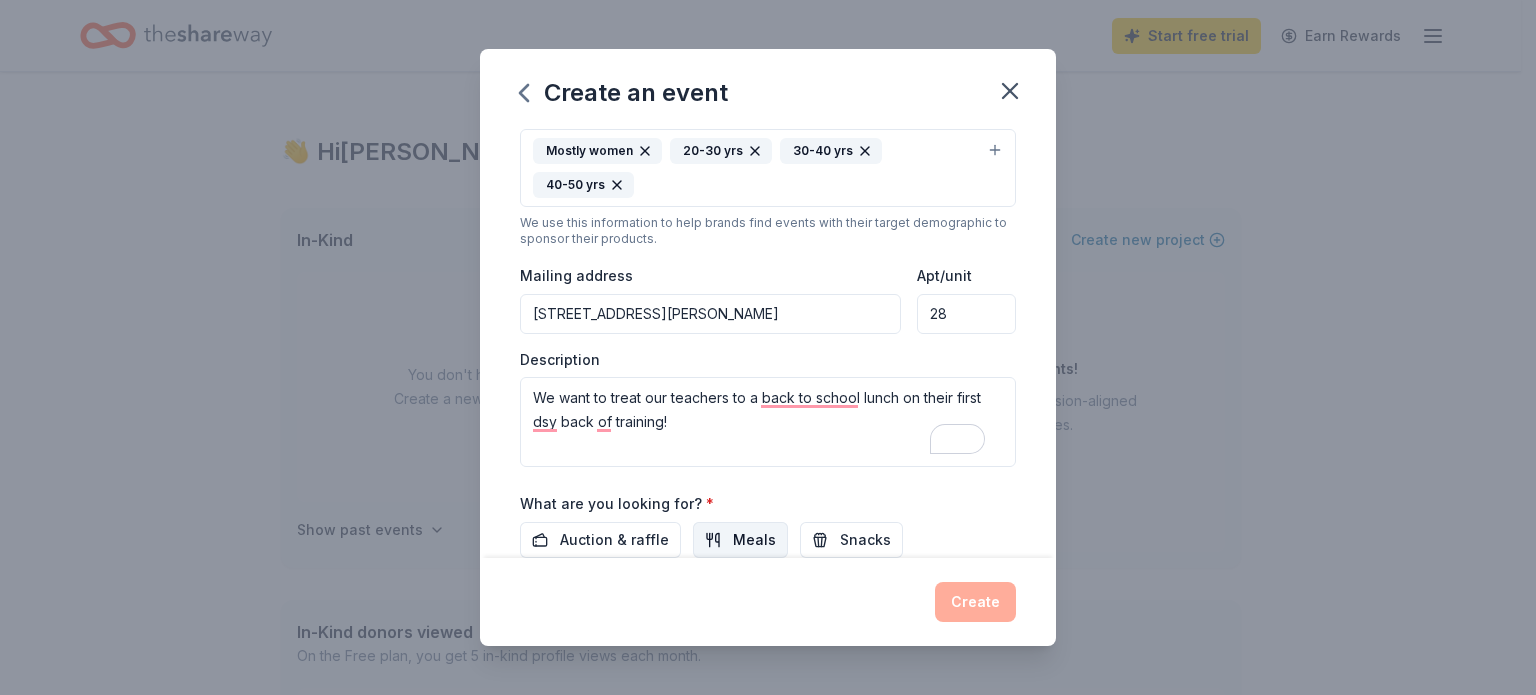 click on "Meals" at bounding box center (754, 540) 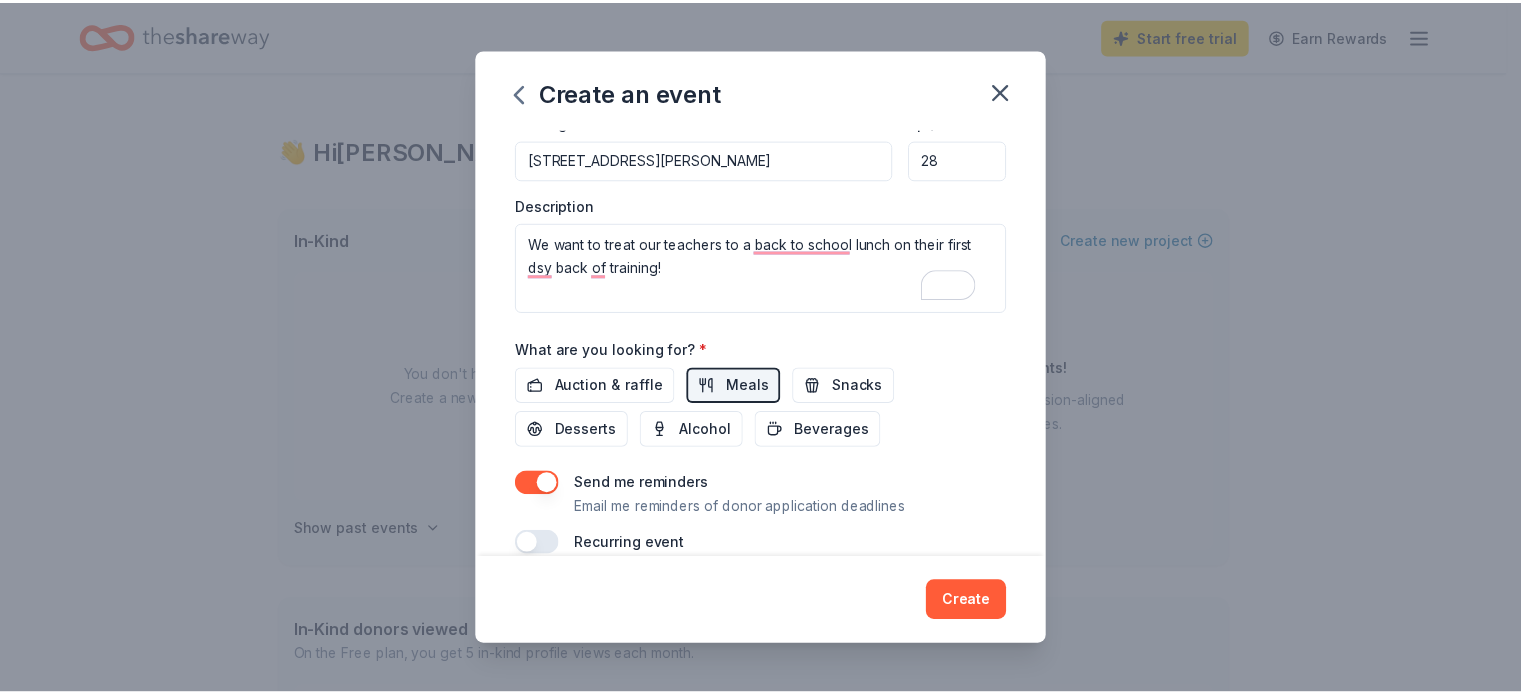scroll, scrollTop: 563, scrollLeft: 0, axis: vertical 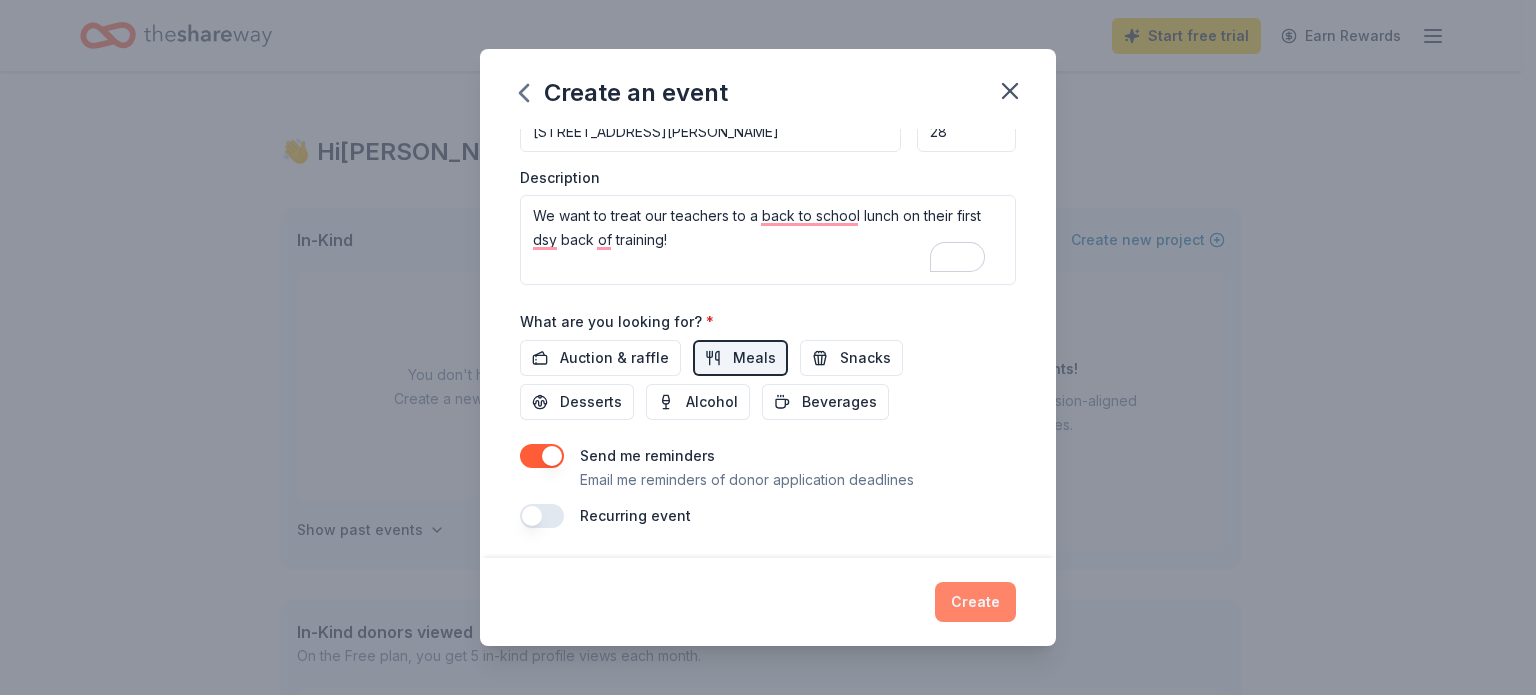 click on "Create" at bounding box center [975, 602] 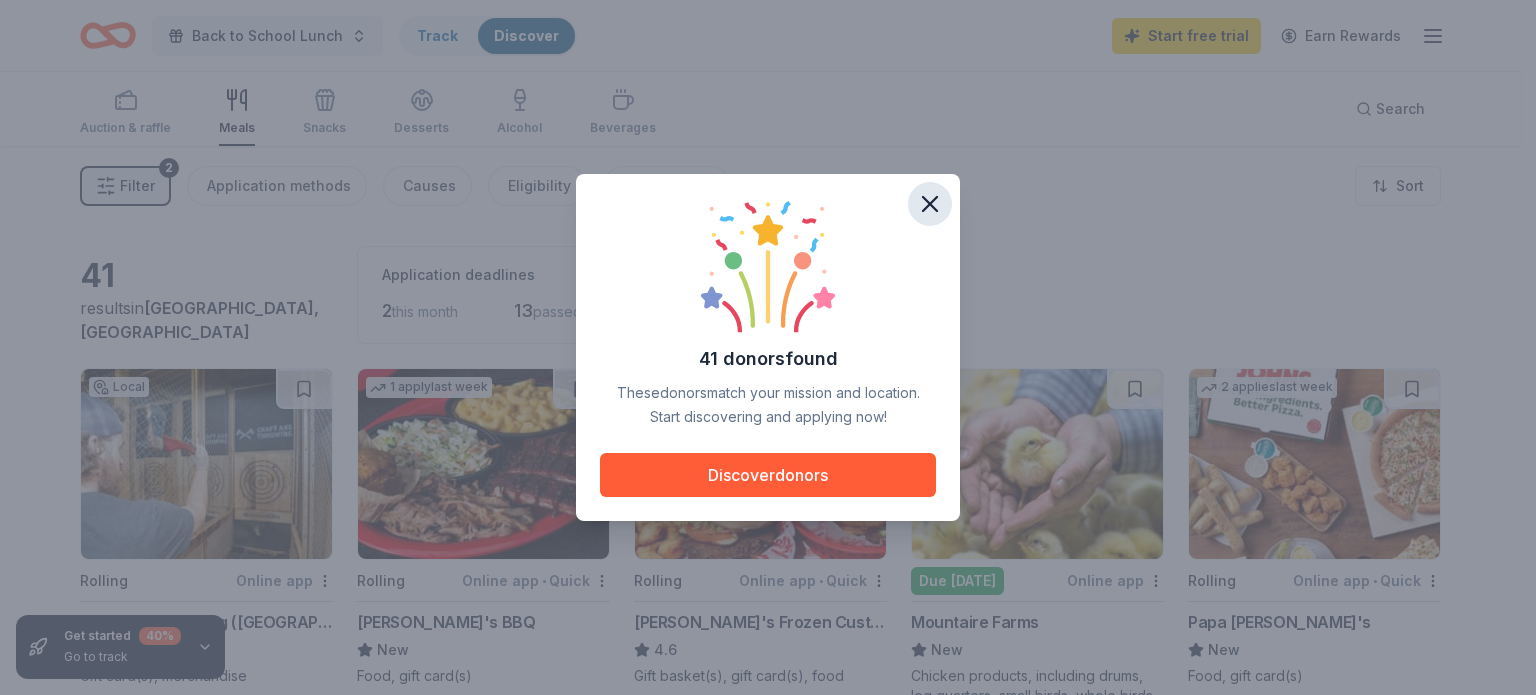 click 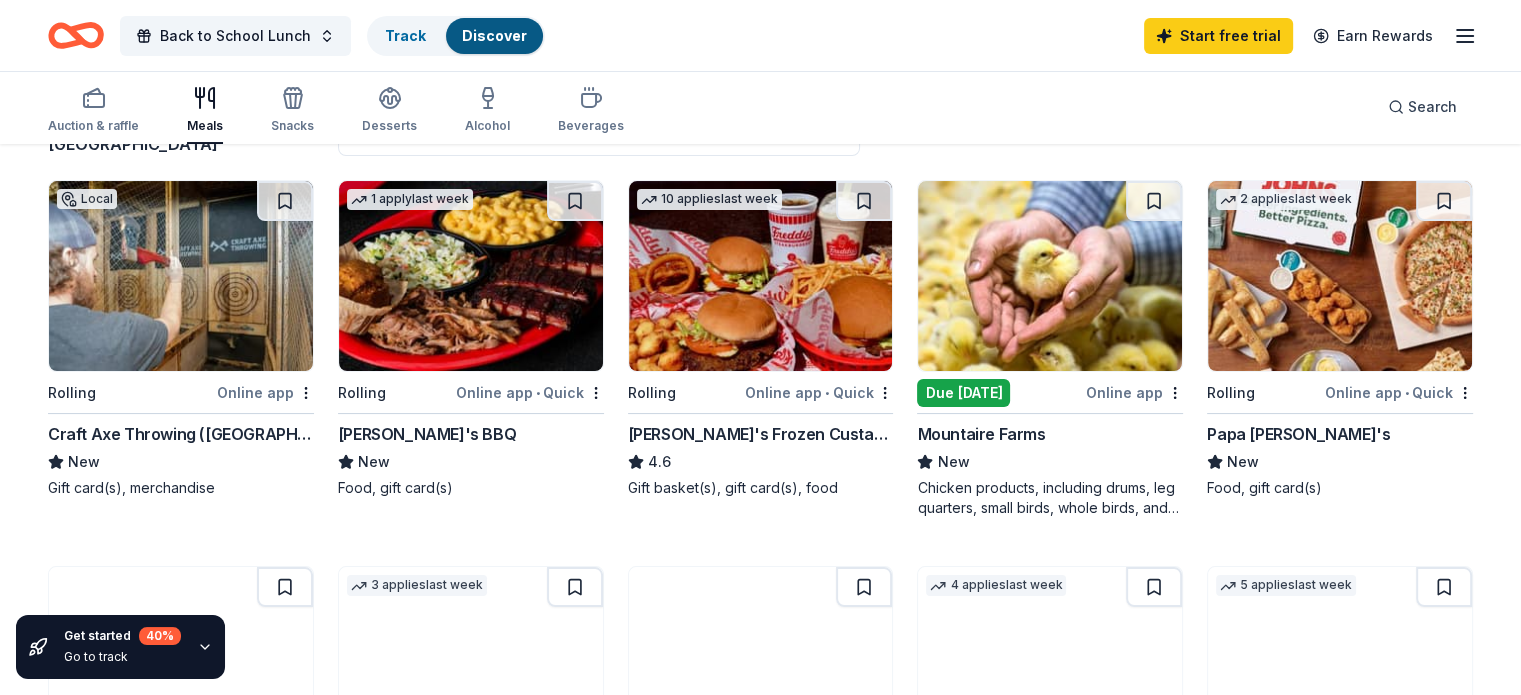 scroll, scrollTop: 192, scrollLeft: 0, axis: vertical 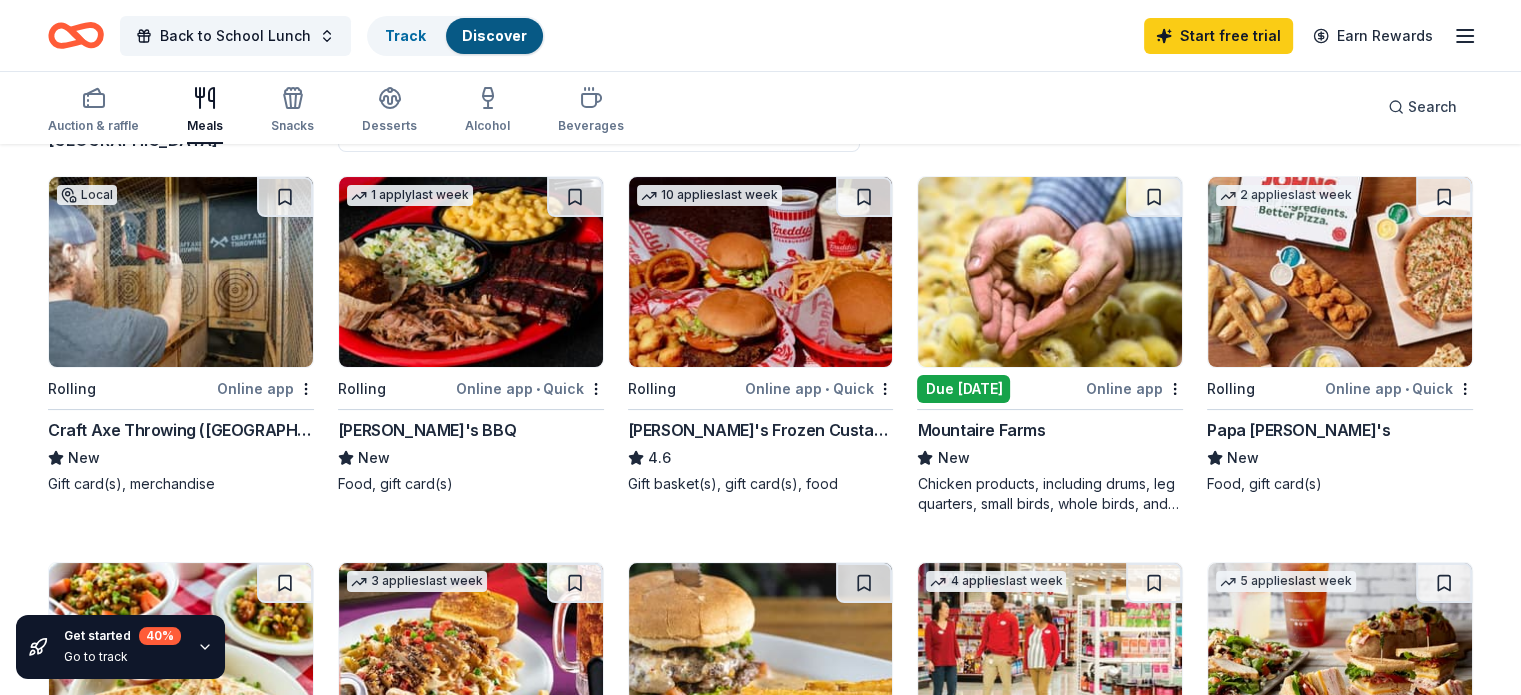 click at bounding box center [471, 272] 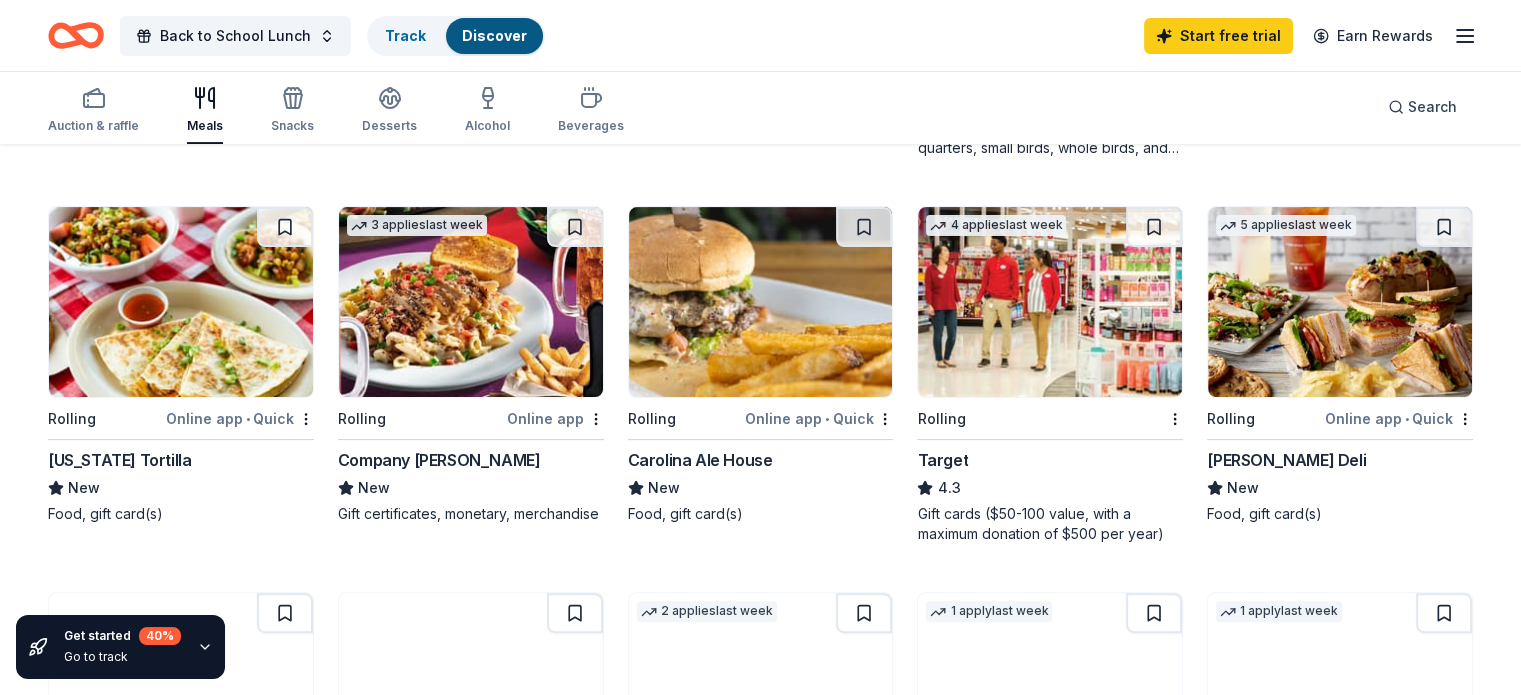 scroll, scrollTop: 554, scrollLeft: 0, axis: vertical 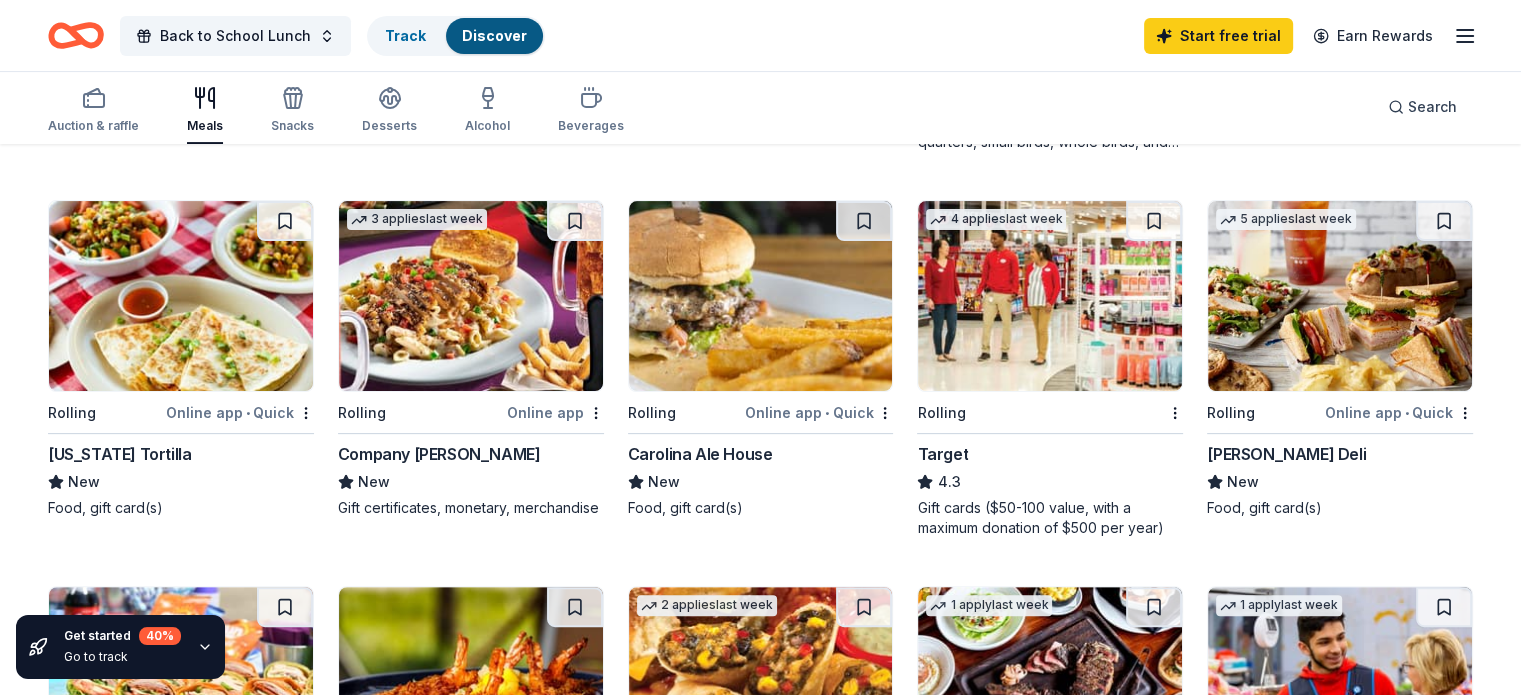 click at bounding box center (761, 296) 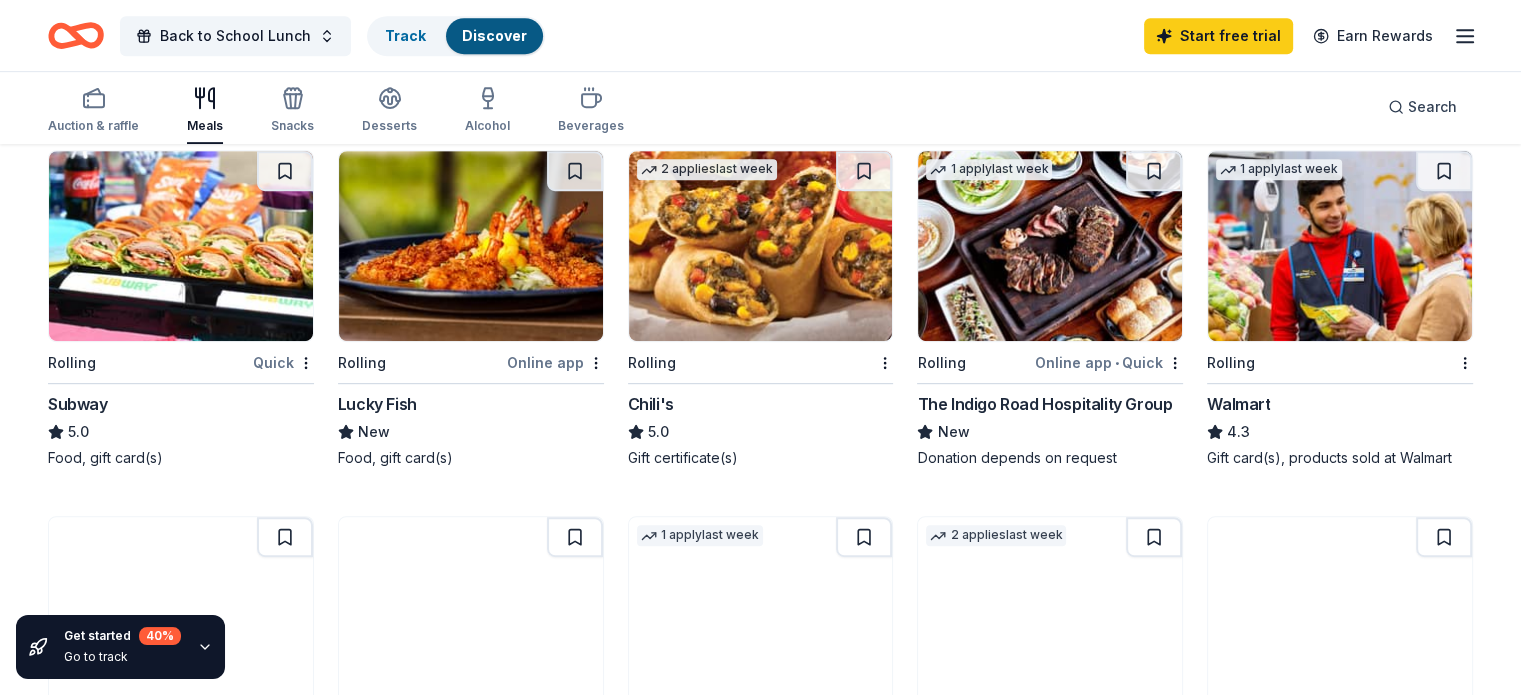scroll, scrollTop: 996, scrollLeft: 0, axis: vertical 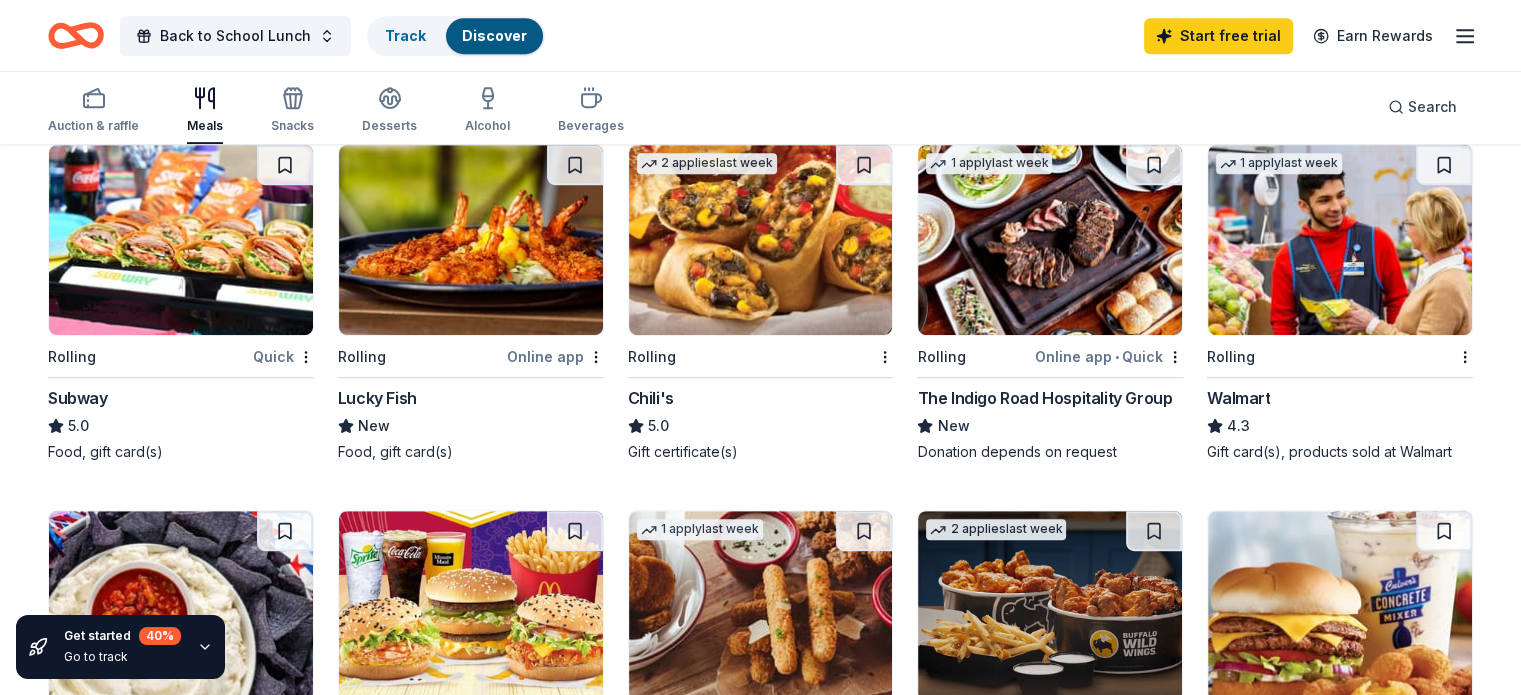 click at bounding box center (1050, 240) 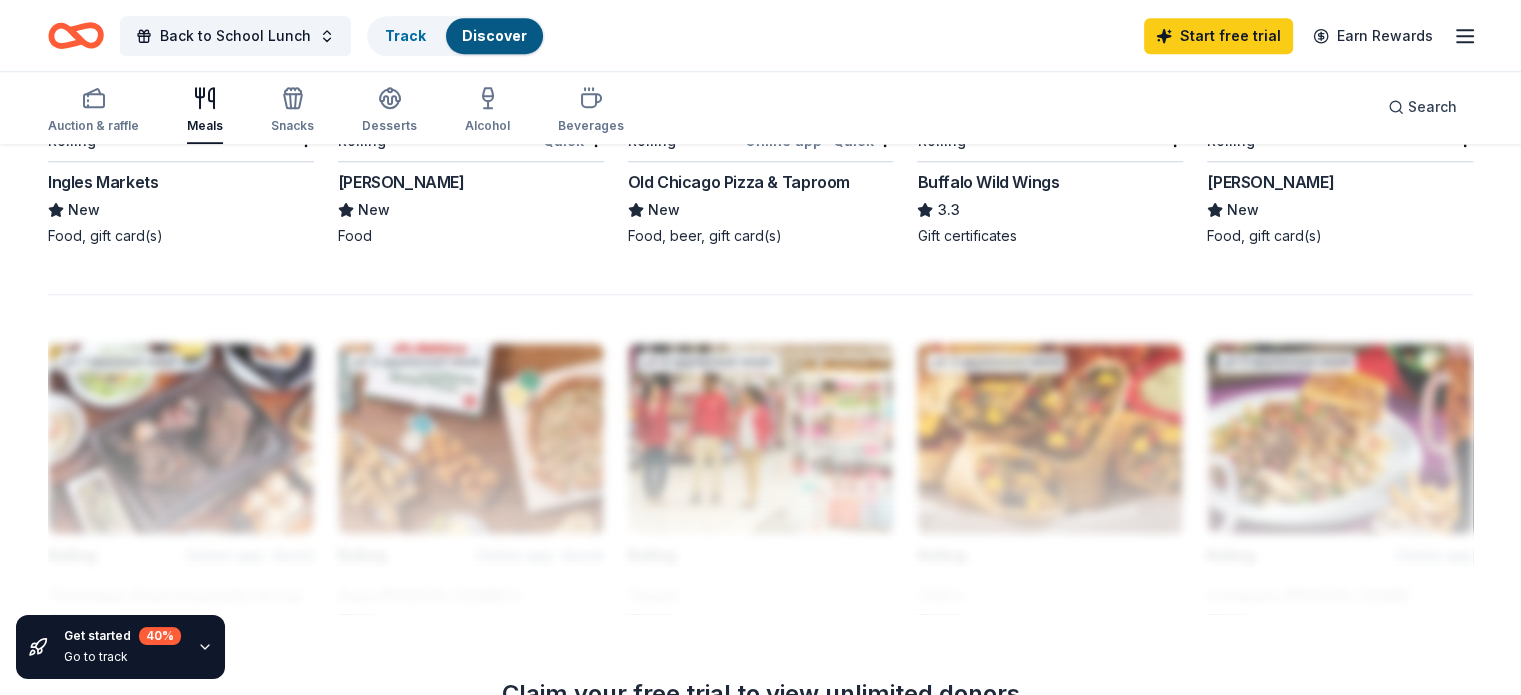 scroll, scrollTop: 1614, scrollLeft: 0, axis: vertical 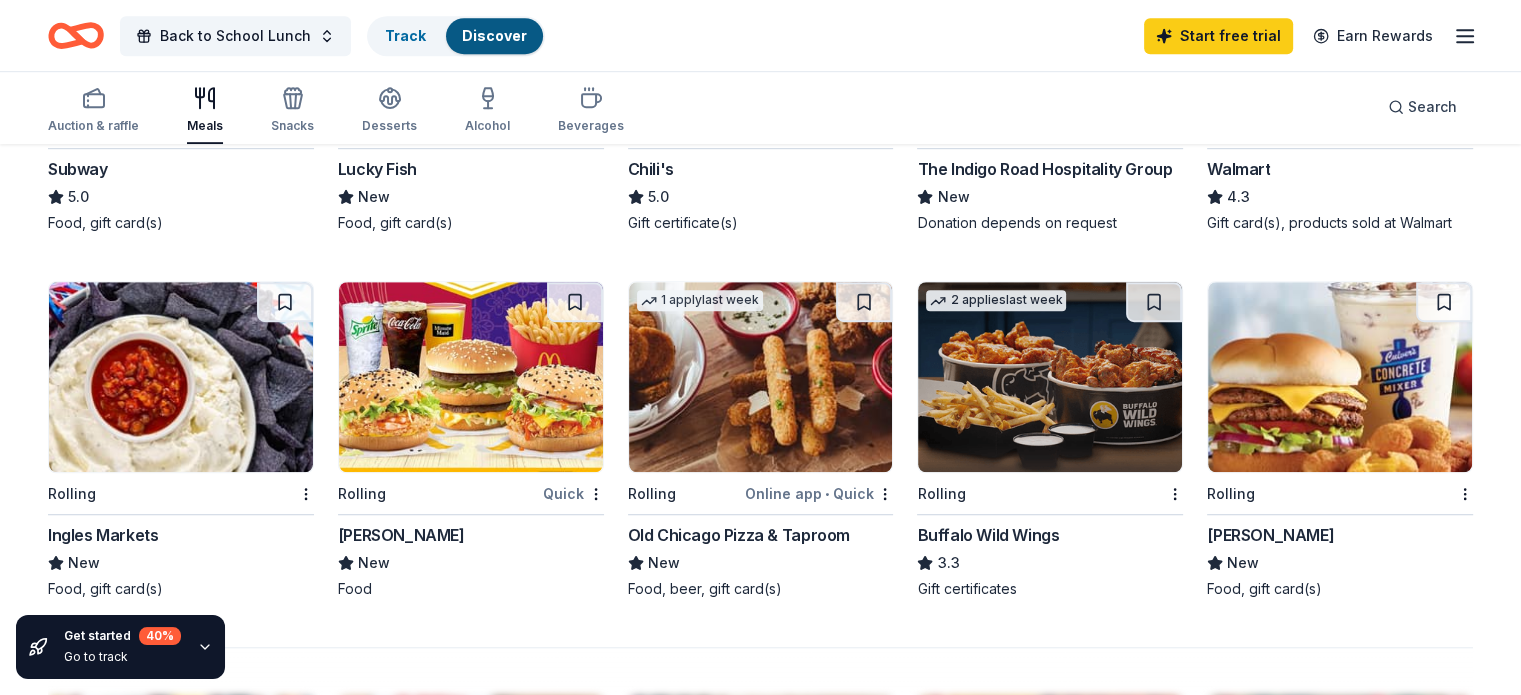 click at bounding box center [761, 377] 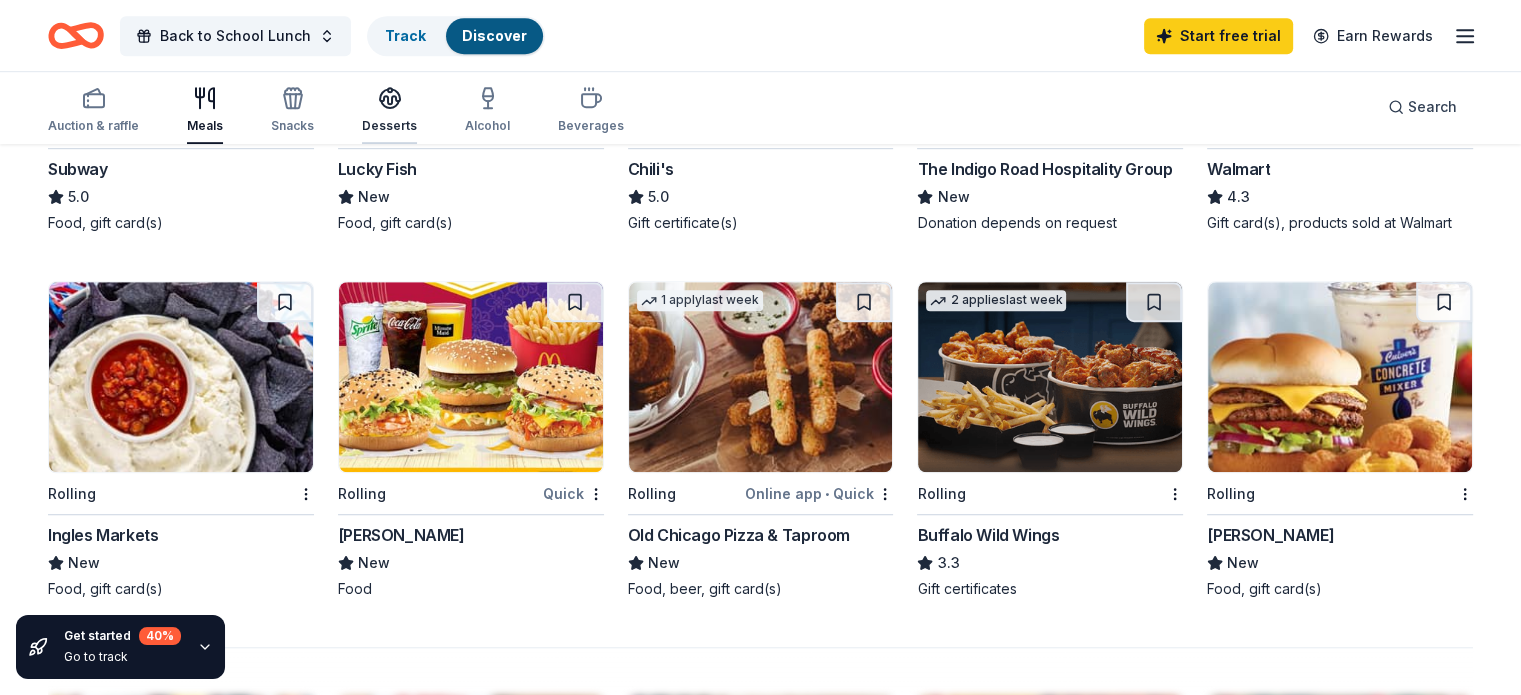 click on "Desserts" at bounding box center (389, 126) 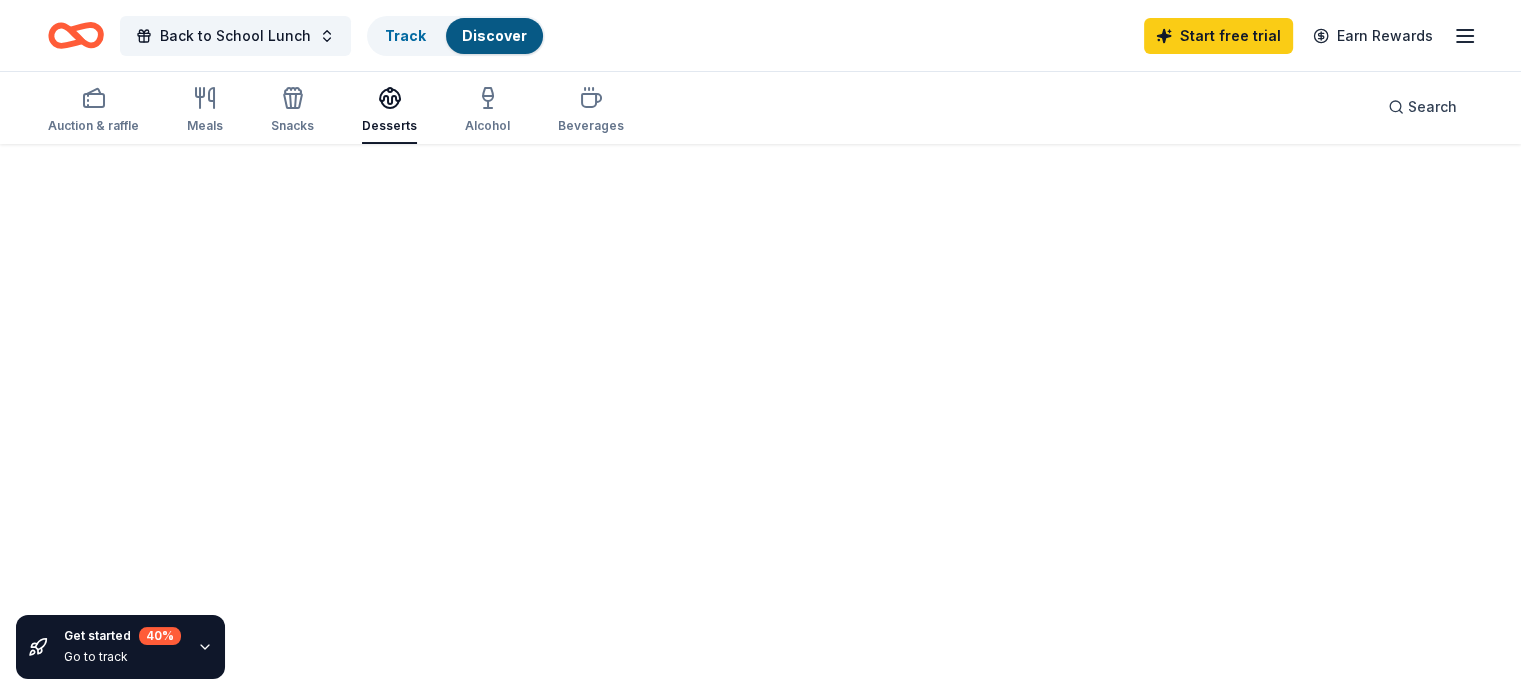 scroll, scrollTop: 0, scrollLeft: 0, axis: both 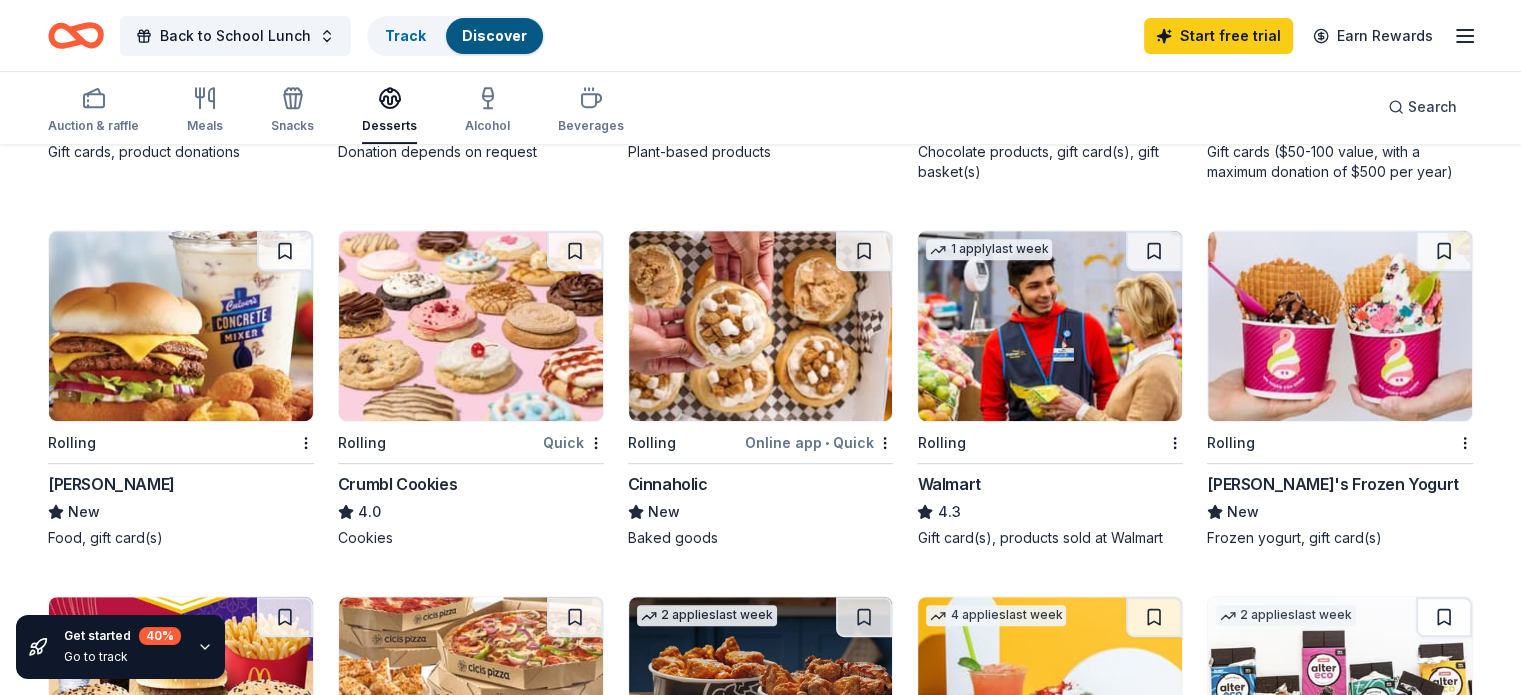 click at bounding box center [761, 326] 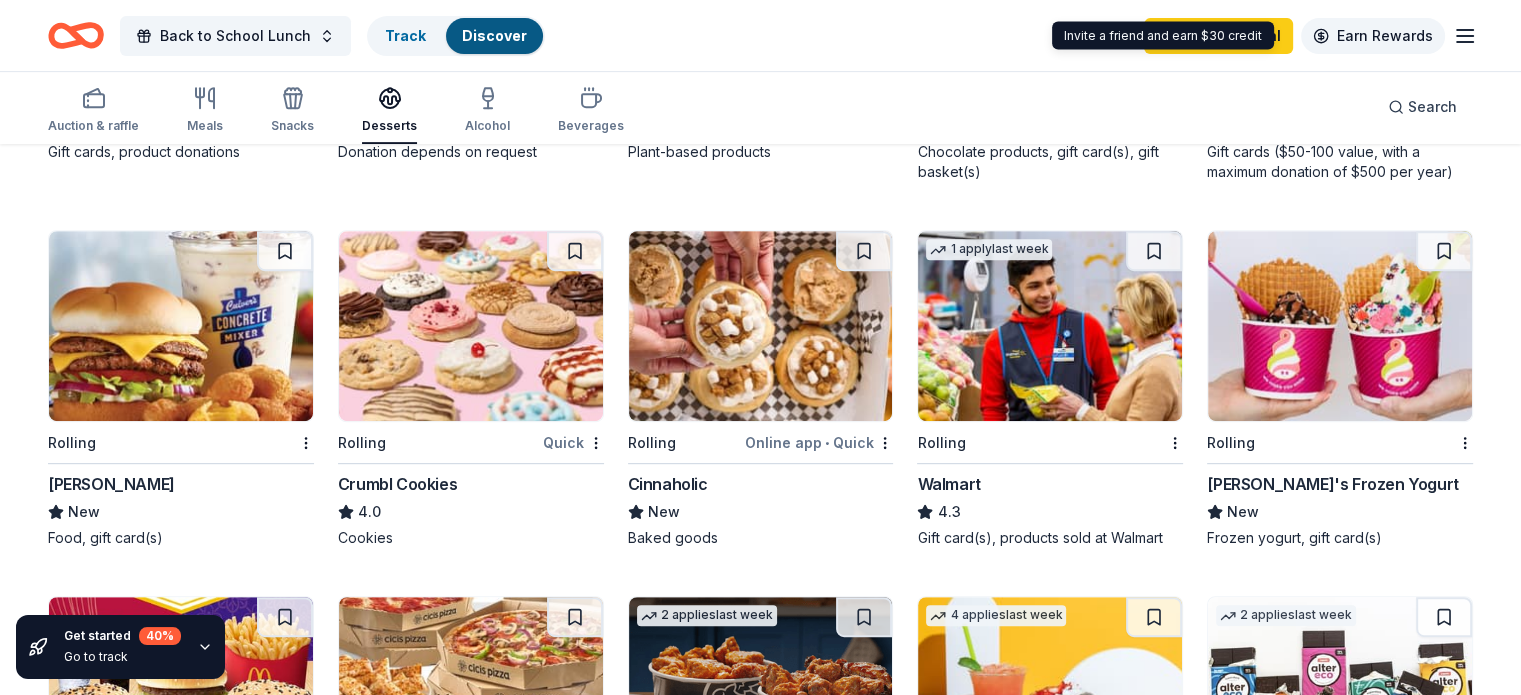 click on "Earn Rewards" at bounding box center (1373, 36) 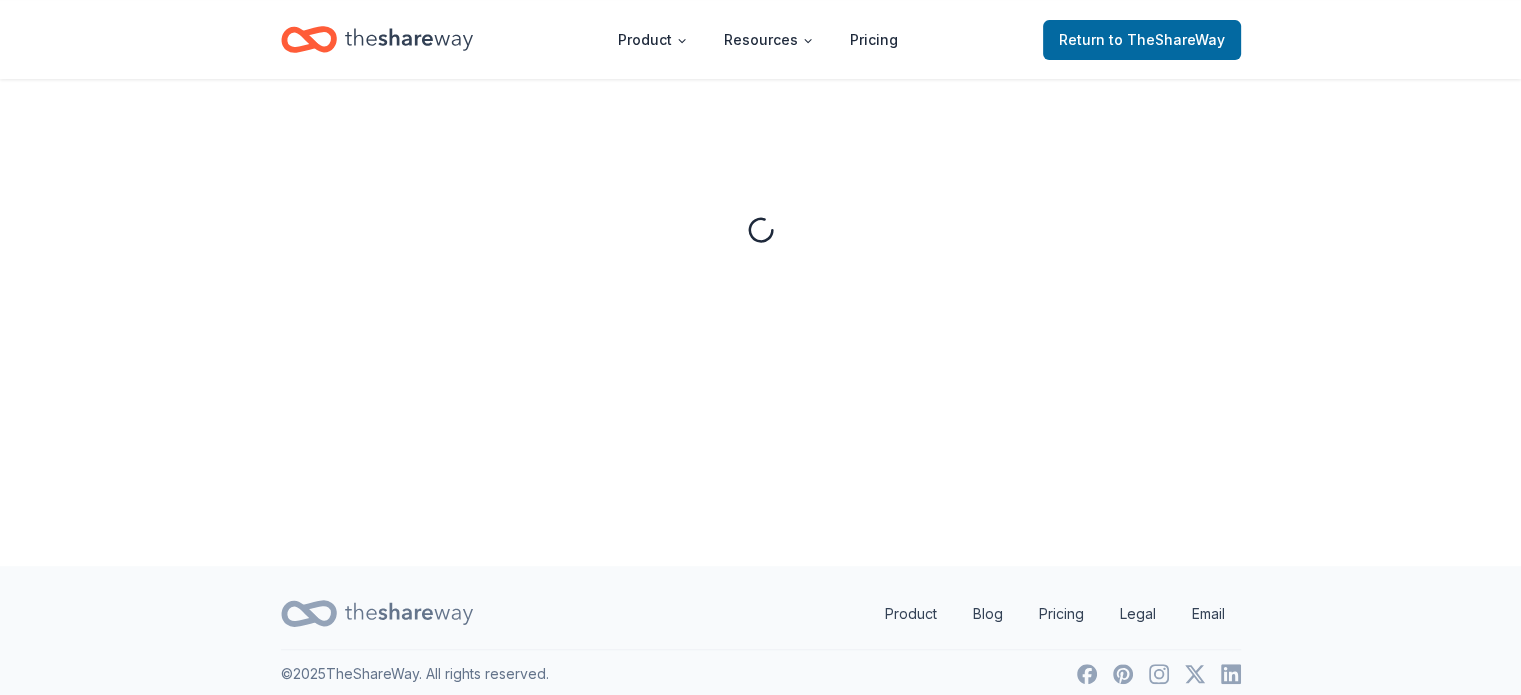 scroll, scrollTop: 0, scrollLeft: 0, axis: both 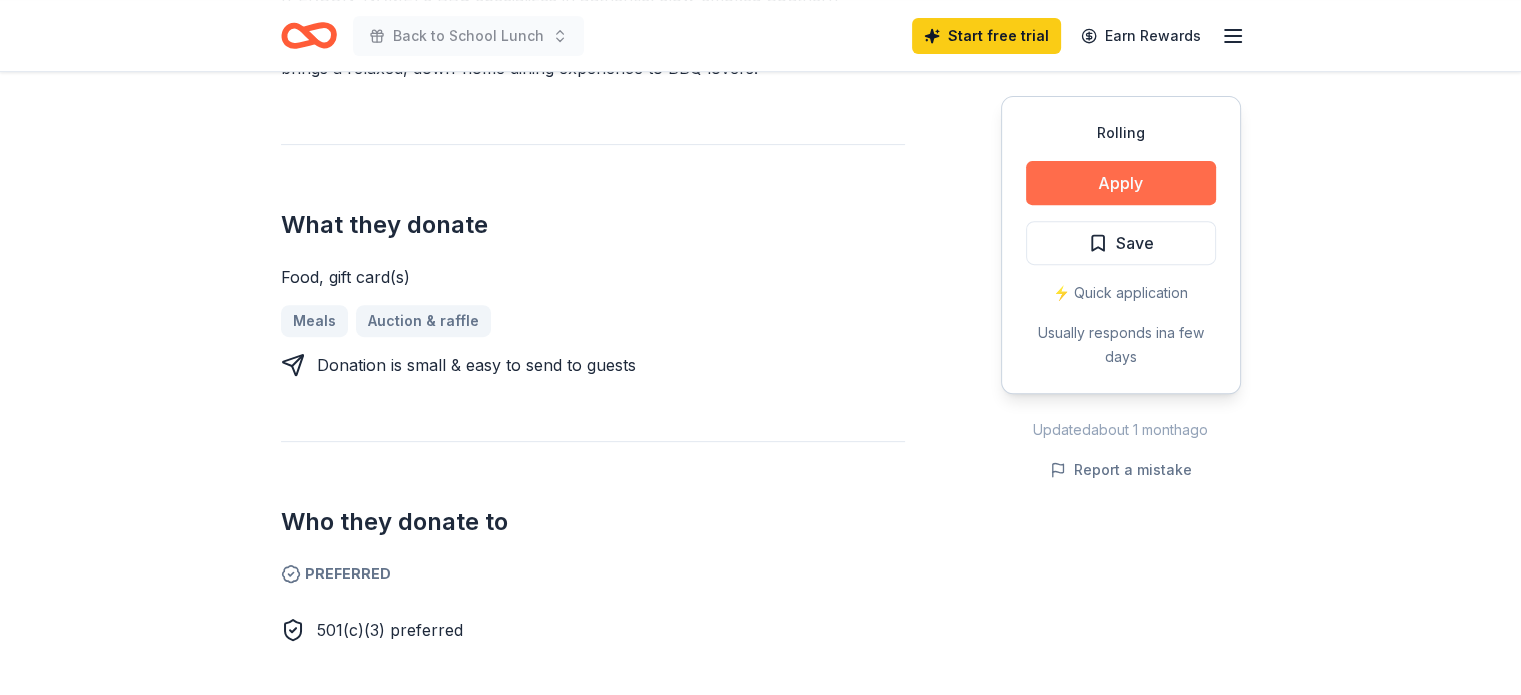 click on "Apply" at bounding box center (1121, 183) 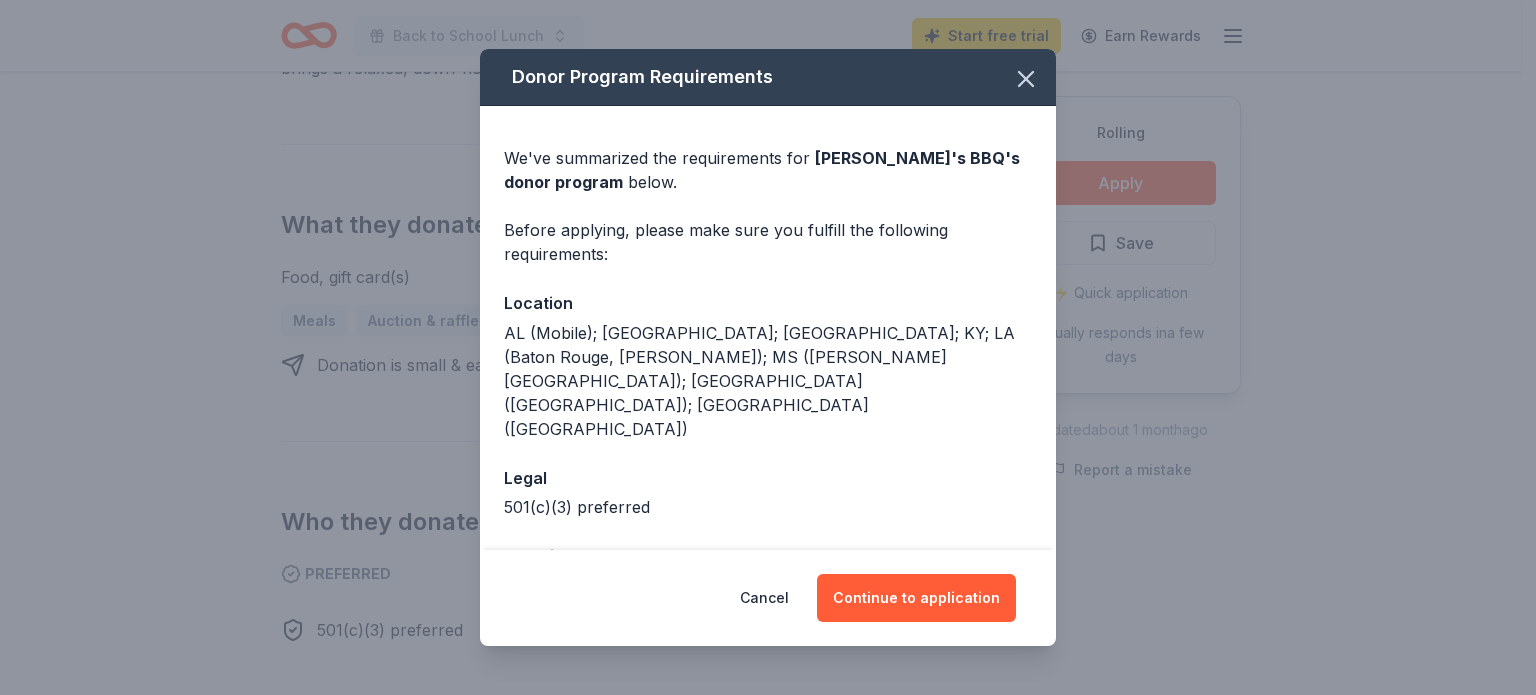 scroll, scrollTop: 2, scrollLeft: 0, axis: vertical 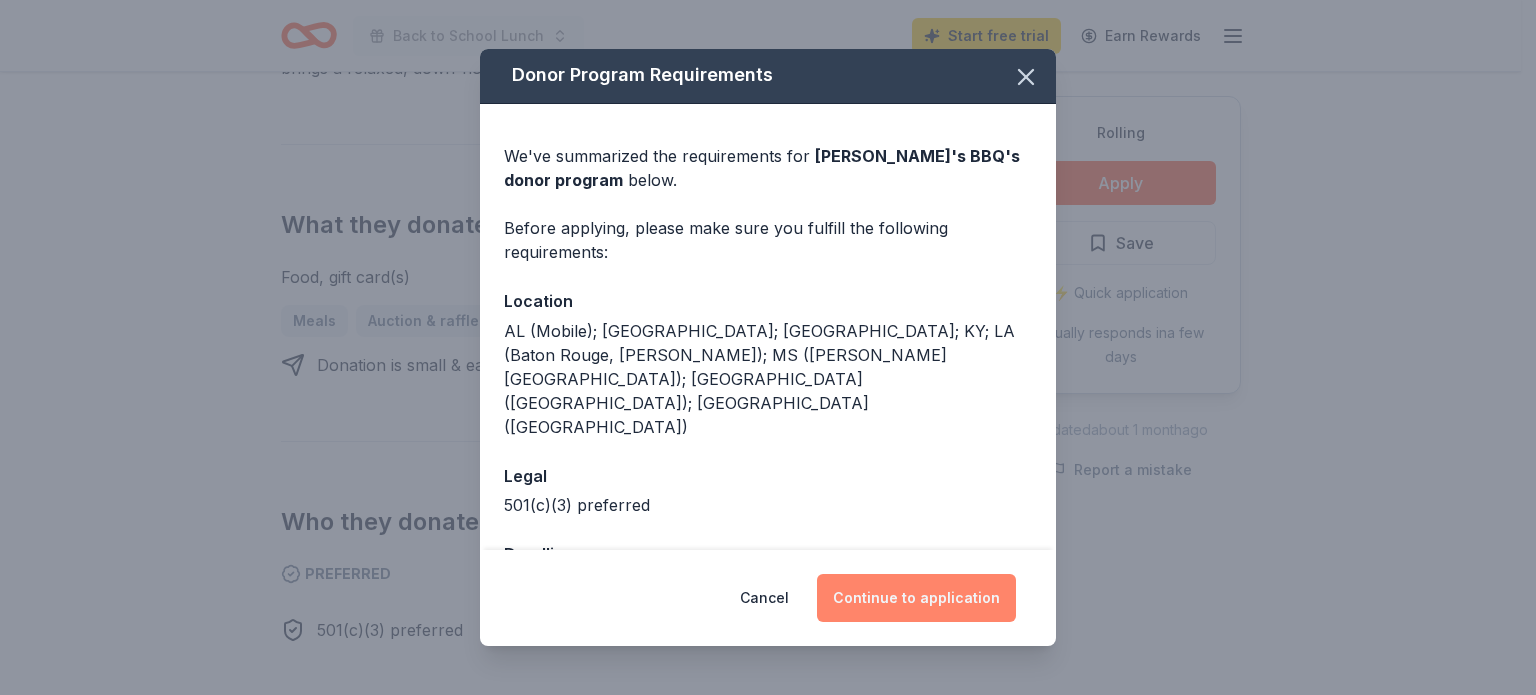 click on "Continue to application" at bounding box center (916, 598) 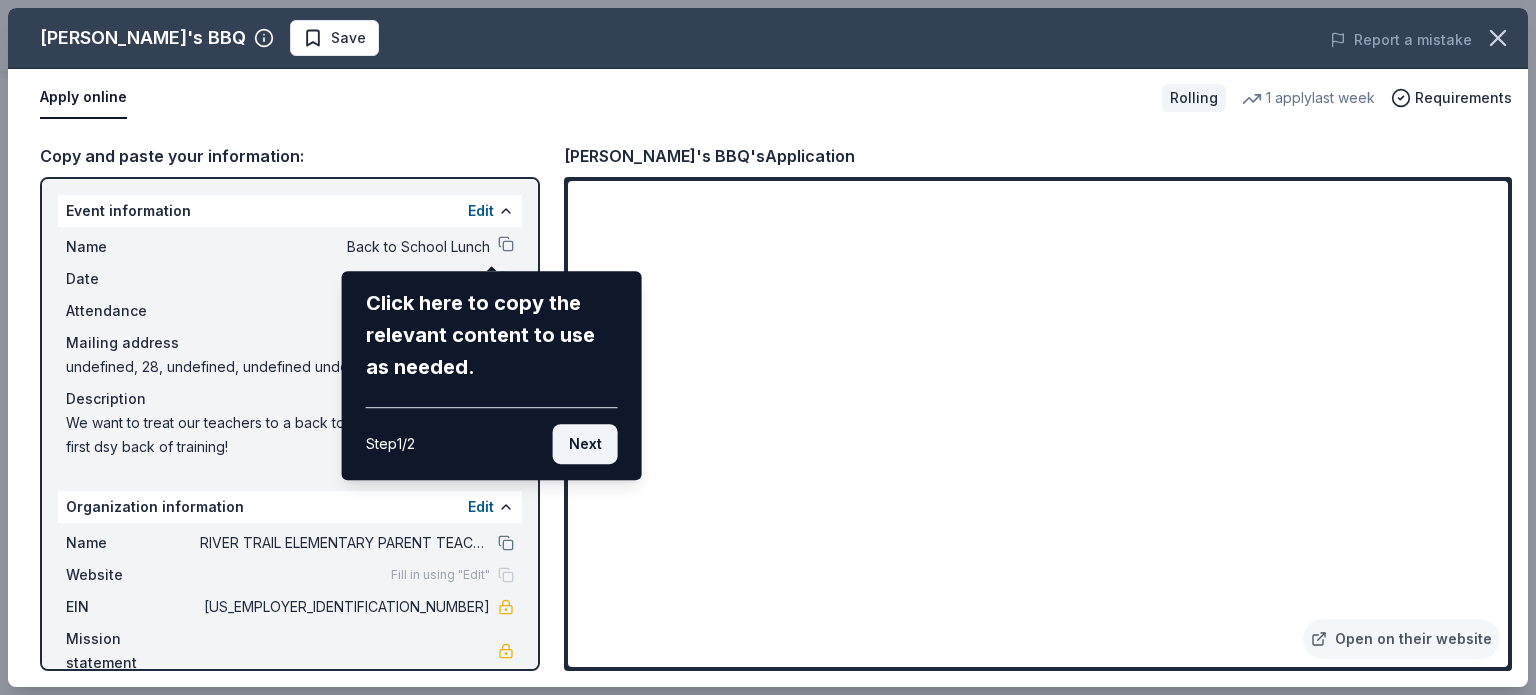 click on "Next" at bounding box center (585, 444) 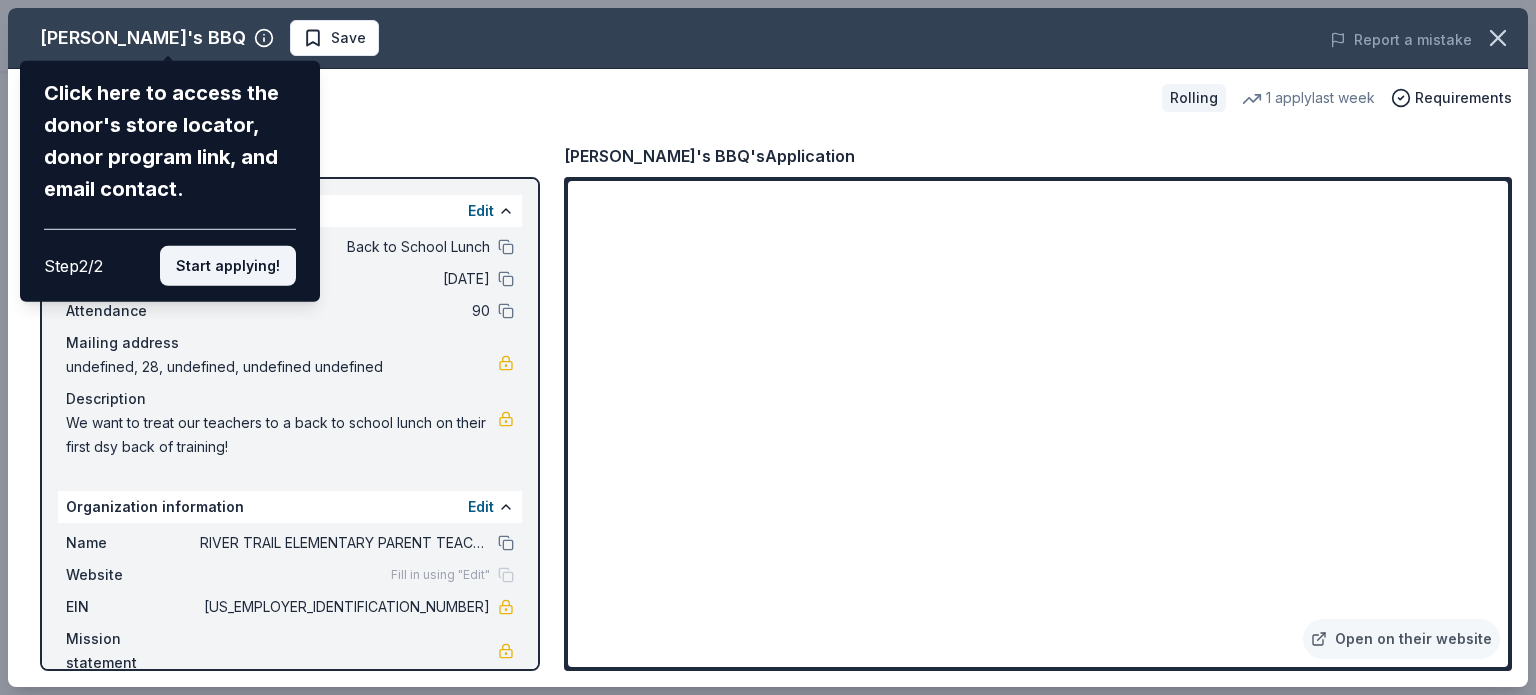 click on "Start applying!" at bounding box center (228, 266) 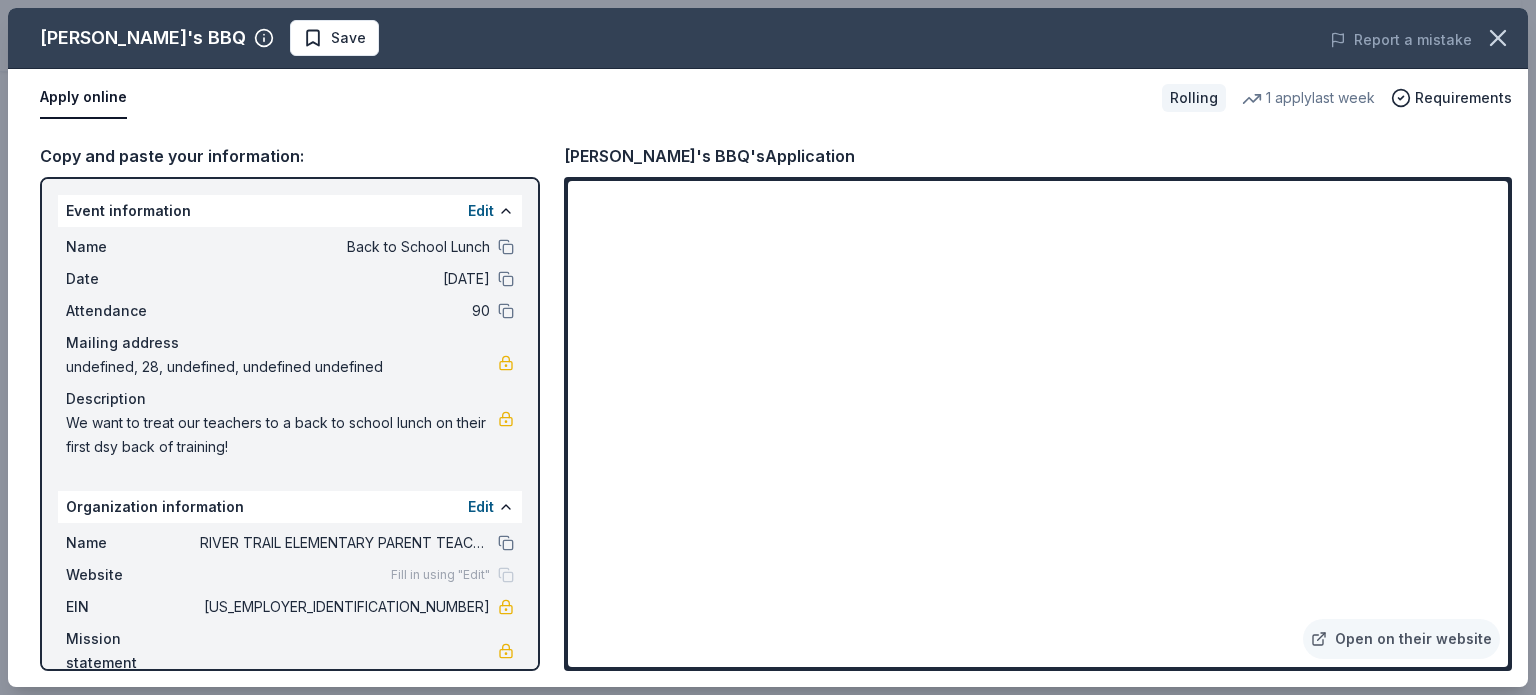 scroll, scrollTop: 28, scrollLeft: 0, axis: vertical 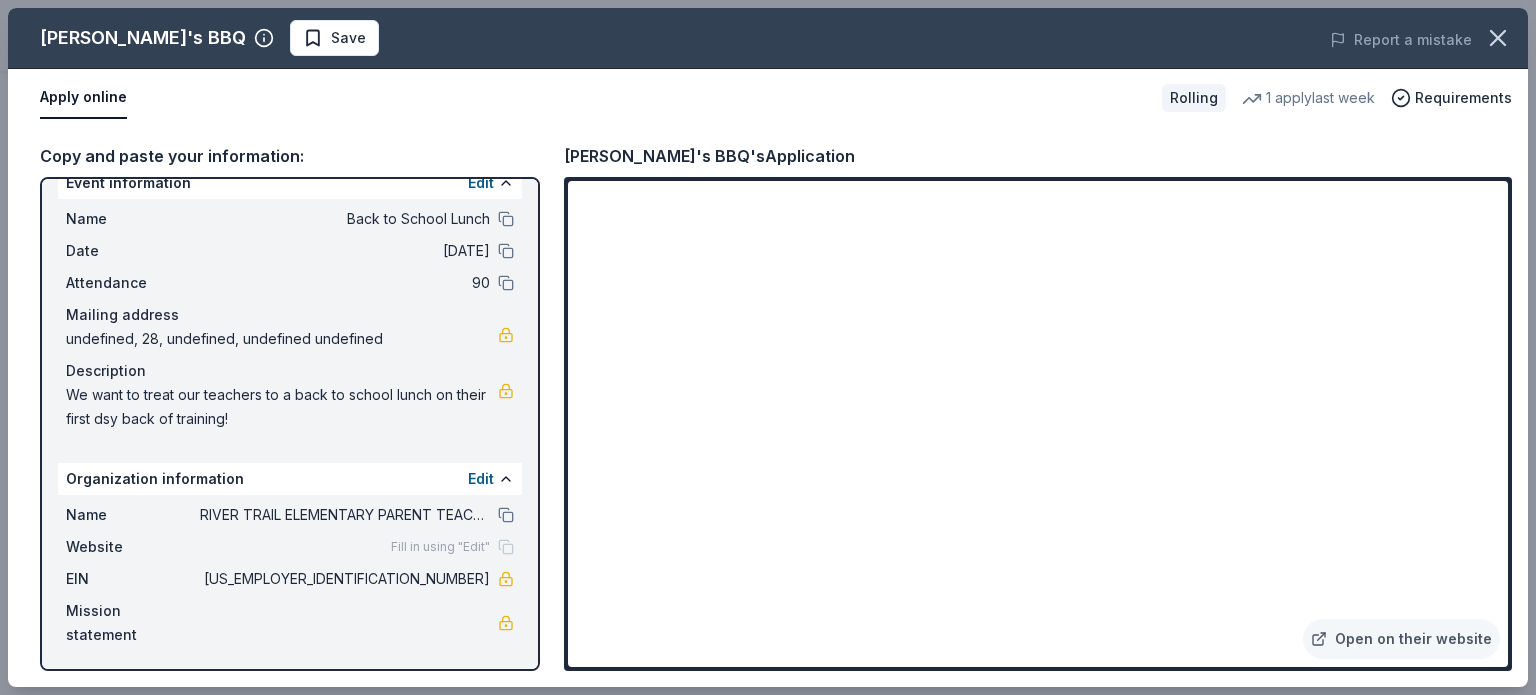 drag, startPoint x: 310, startPoint y: 411, endPoint x: 69, endPoint y: 393, distance: 241.67126 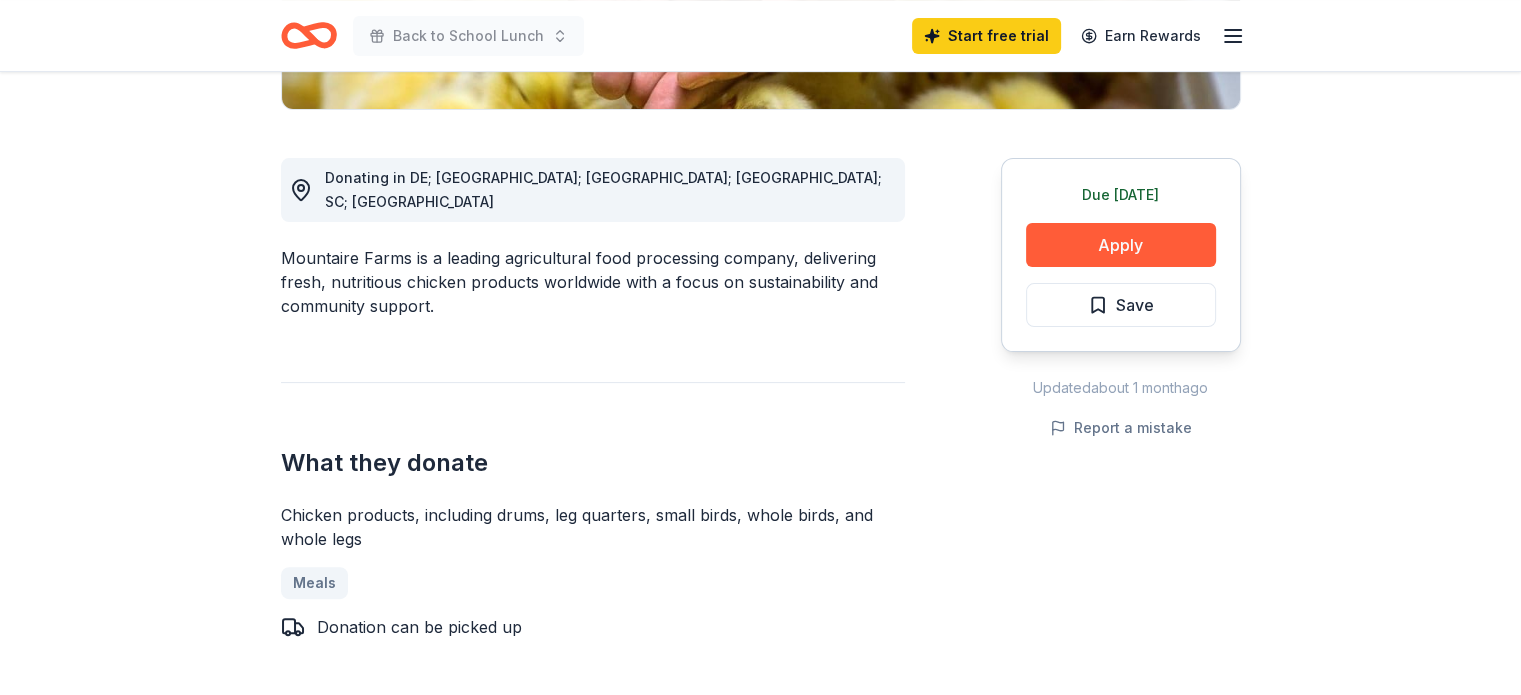 scroll, scrollTop: 504, scrollLeft: 0, axis: vertical 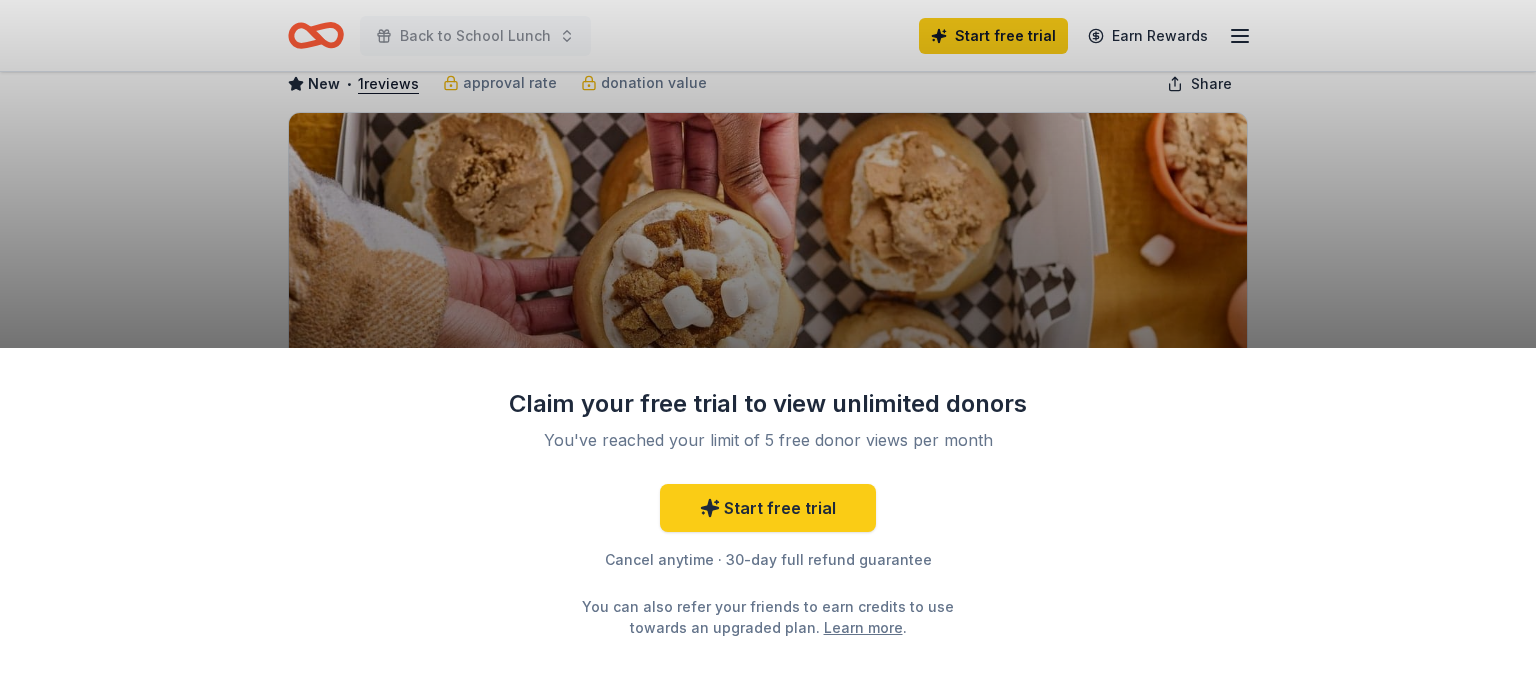 click on "Back to School Lunch Start free  trial Earn Rewards Rolling Share Cinnaholic New • 1  reviews approval rate donation value Share Donating in AL, [GEOGRAPHIC_DATA], [GEOGRAPHIC_DATA], [GEOGRAPHIC_DATA], [GEOGRAPHIC_DATA], [GEOGRAPHIC_DATA], [GEOGRAPHIC_DATA], [GEOGRAPHIC_DATA], [GEOGRAPHIC_DATA], [GEOGRAPHIC_DATA], [GEOGRAPHIC_DATA], [GEOGRAPHIC_DATA], [GEOGRAPHIC_DATA], [GEOGRAPHIC_DATA], [GEOGRAPHIC_DATA], [GEOGRAPHIC_DATA], [GEOGRAPHIC_DATA], [GEOGRAPHIC_DATA], [GEOGRAPHIC_DATA], [GEOGRAPHIC_DATA], [GEOGRAPHIC_DATA], [GEOGRAPHIC_DATA], [GEOGRAPHIC_DATA], [GEOGRAPHIC_DATA], WA Cinnaholic specializes in gourmet cinnamon rolls, offering seasonal and classic varieties of the pastry in addition to brownies and cookies. They are dedicated to quality and use vegan, plant-based ingredients in all their products. What they donate Baked goods Desserts Snacks Who they donate to Cinnaholic  hasn ' t listed any preferences or eligibility criteria. Rolling Apply Save ⚡️ Quick application Usually responds in  a few weeks Updated  about [DATE] Report a mistake approval rate 20 % approved 30 % declined 50 % no response donation value (average) 20% 70% 0% 10% $xx - $xx $xx - $xx $xx - $xx $xx - $xx Start free Pro trial to view approval rates and average donation values New • 1  reviews [PERSON_NAME]'s BreastFest [DATE] • Approved Leave a review 4.0" at bounding box center [768, 235] 